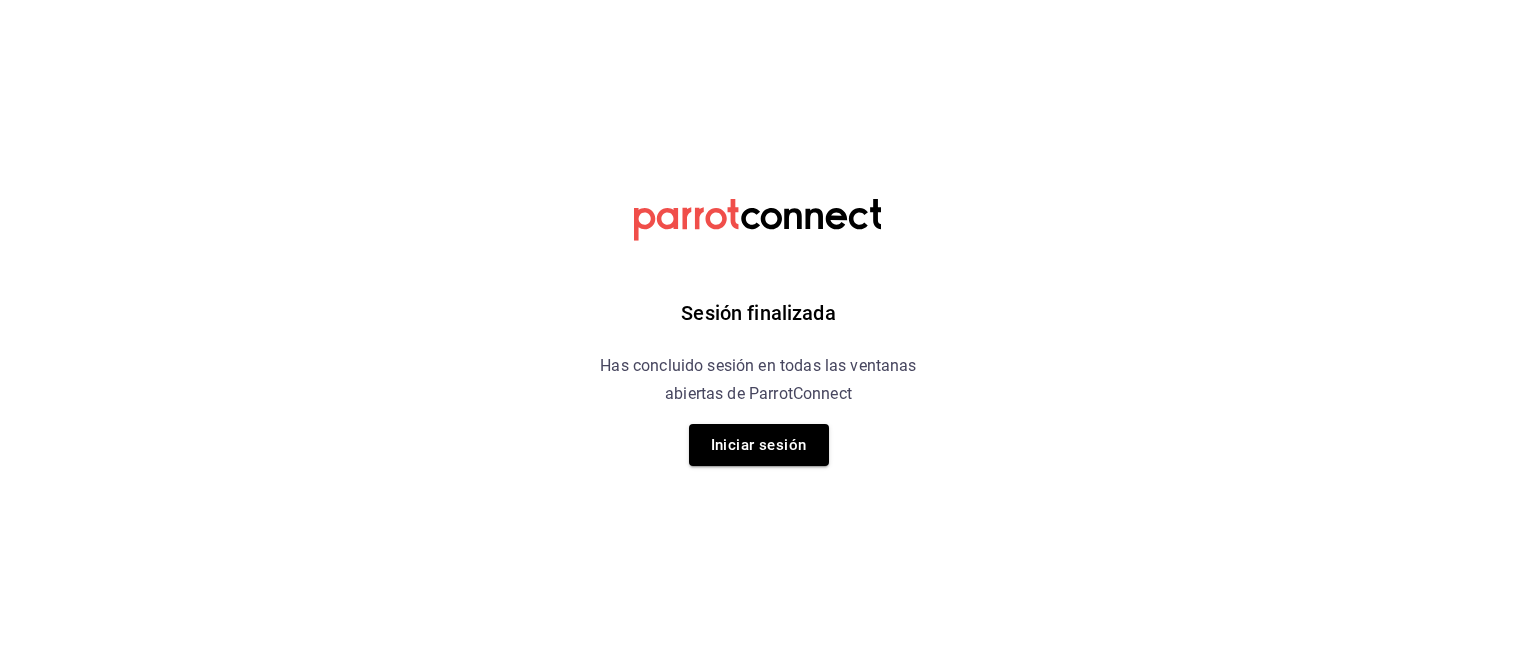scroll, scrollTop: 0, scrollLeft: 0, axis: both 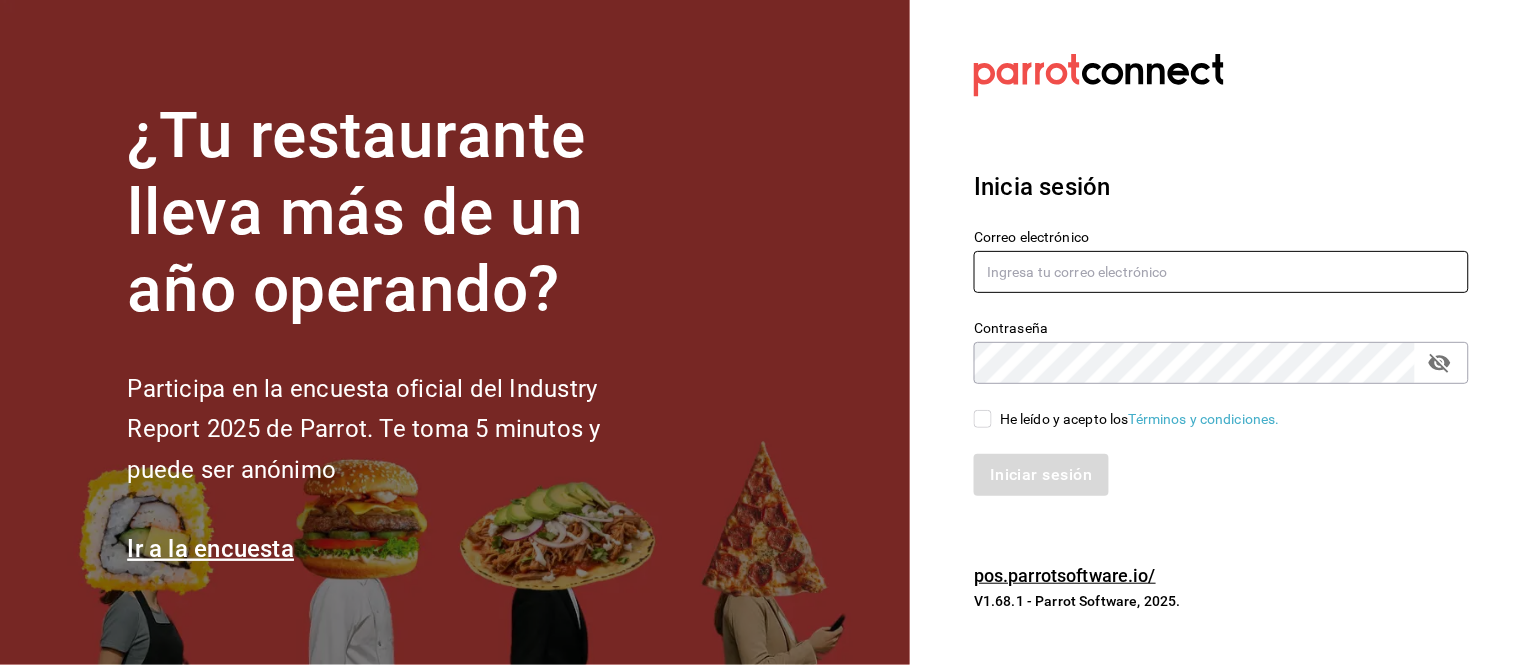 type on "[EMAIL]" 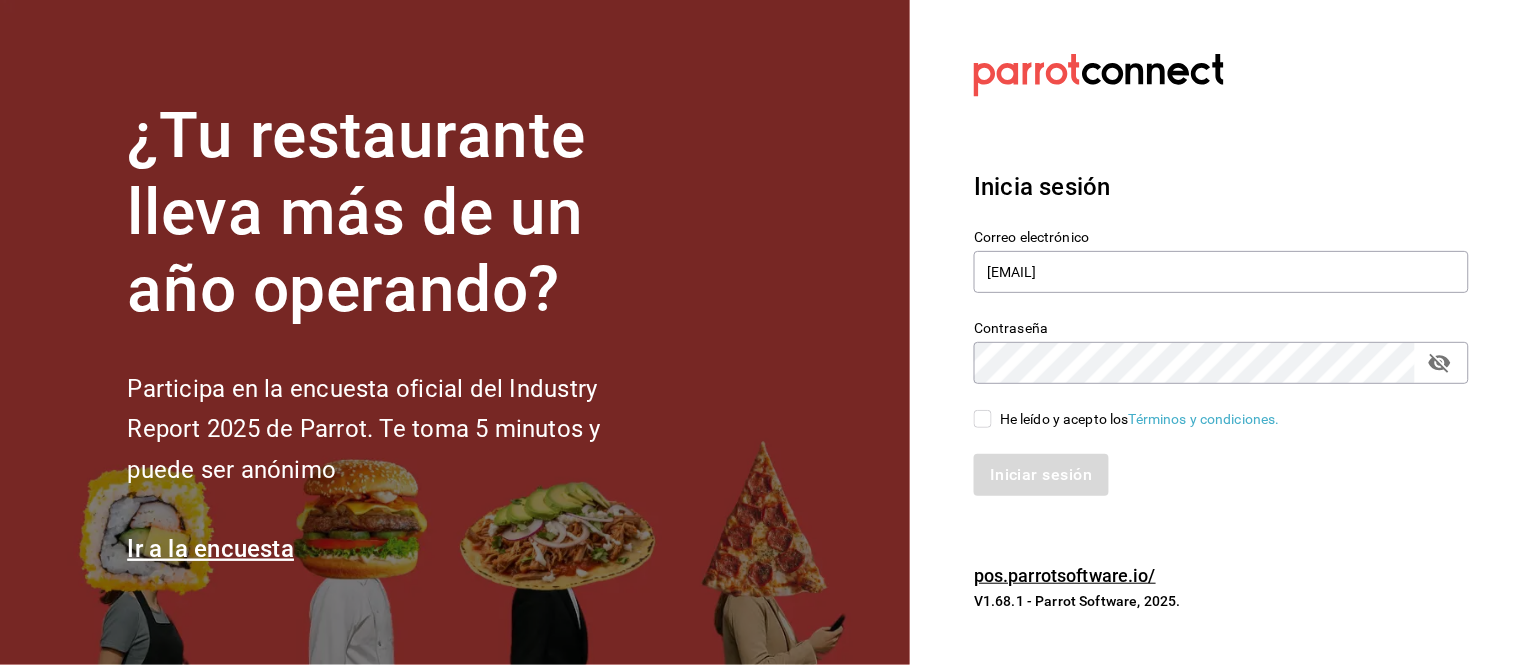 click on "He leído y acepto los  Términos y condiciones." at bounding box center (983, 419) 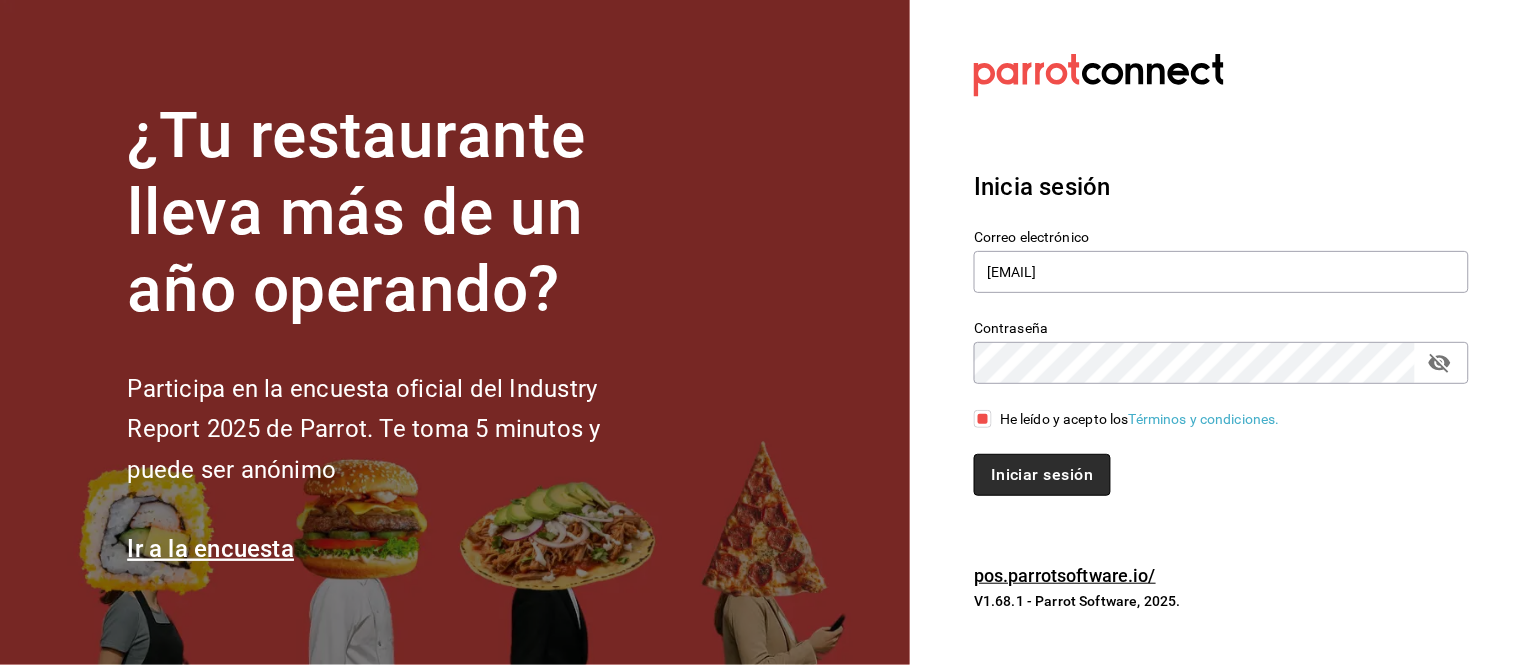 click on "Iniciar sesión" at bounding box center (1042, 475) 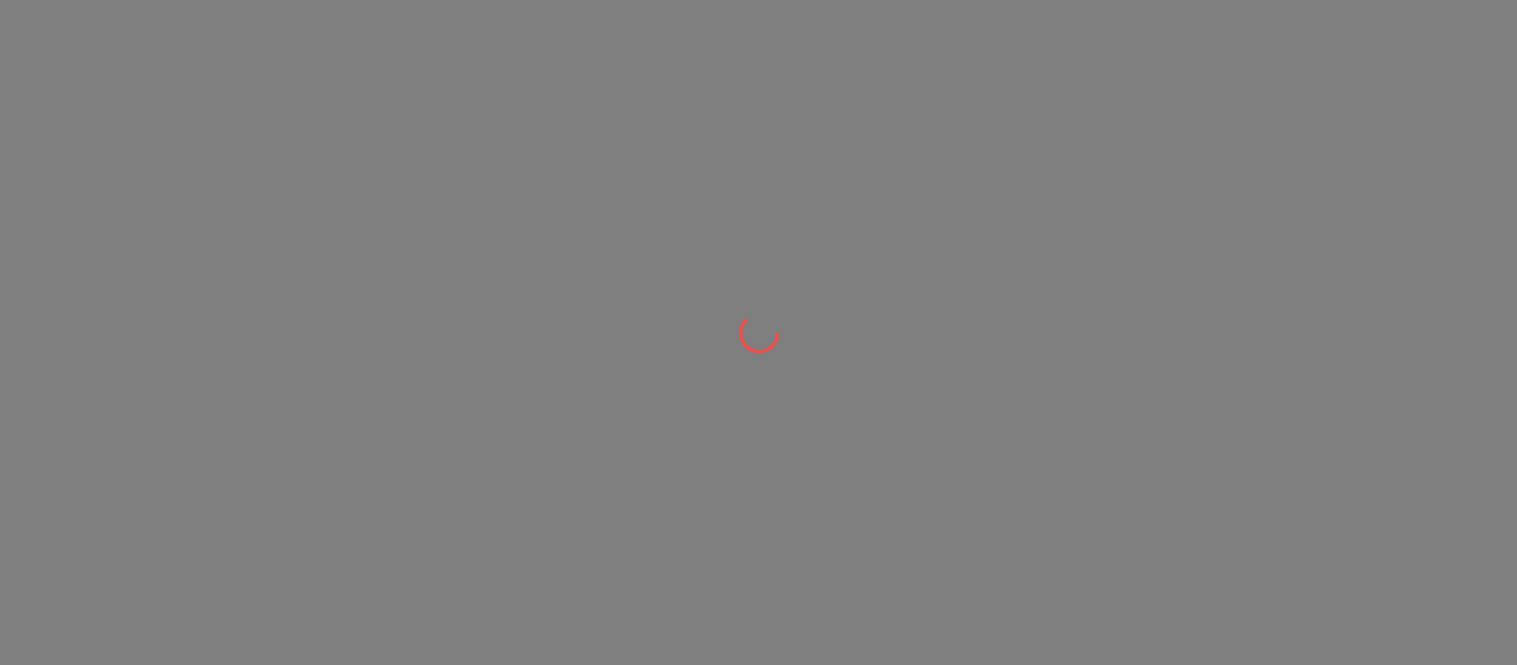 scroll, scrollTop: 0, scrollLeft: 0, axis: both 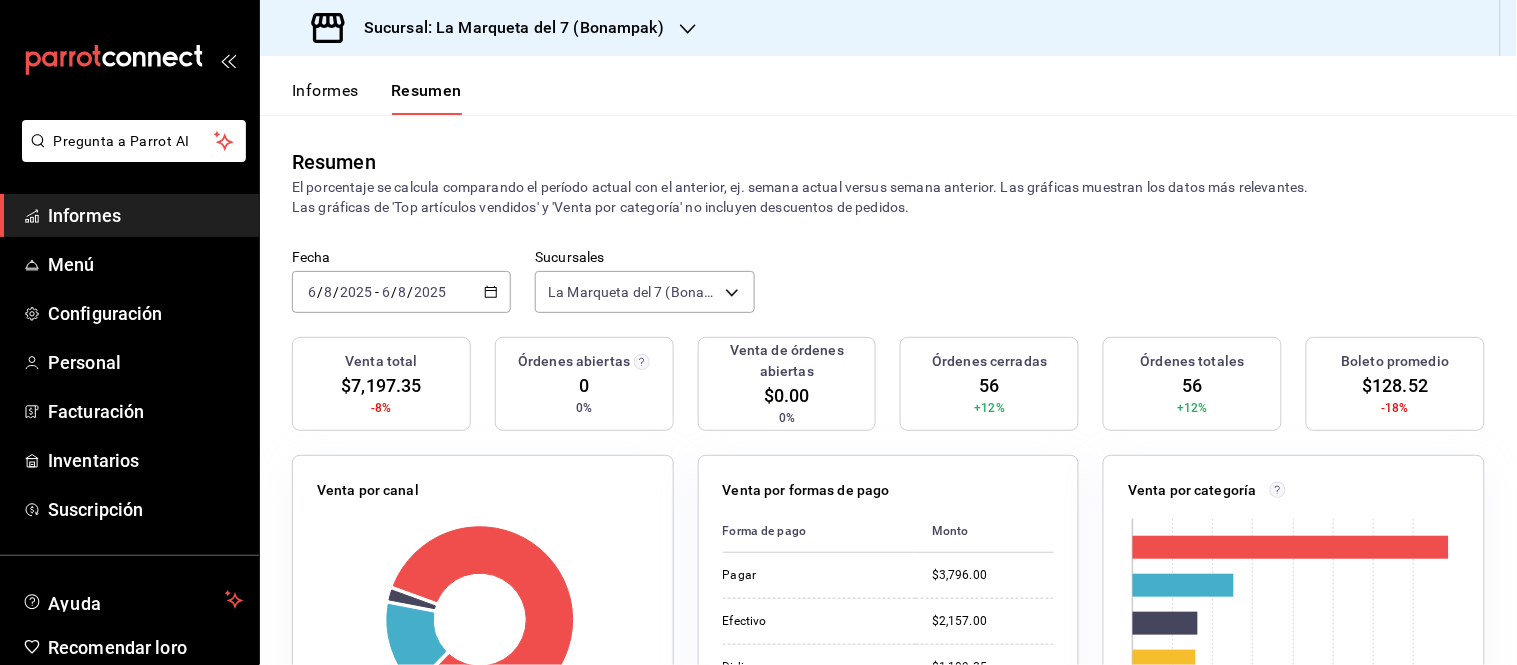 click on "2025" at bounding box center (431, 292) 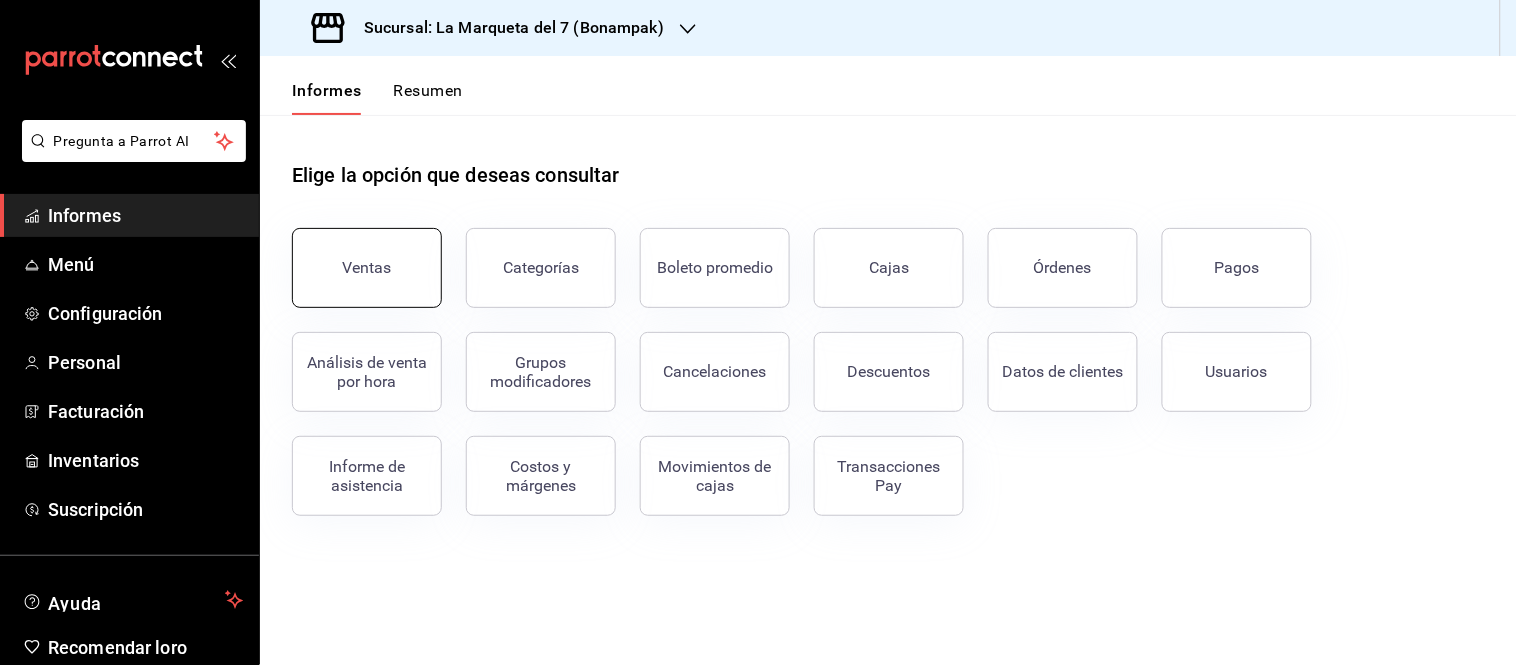 click on "Ventas" at bounding box center [367, 267] 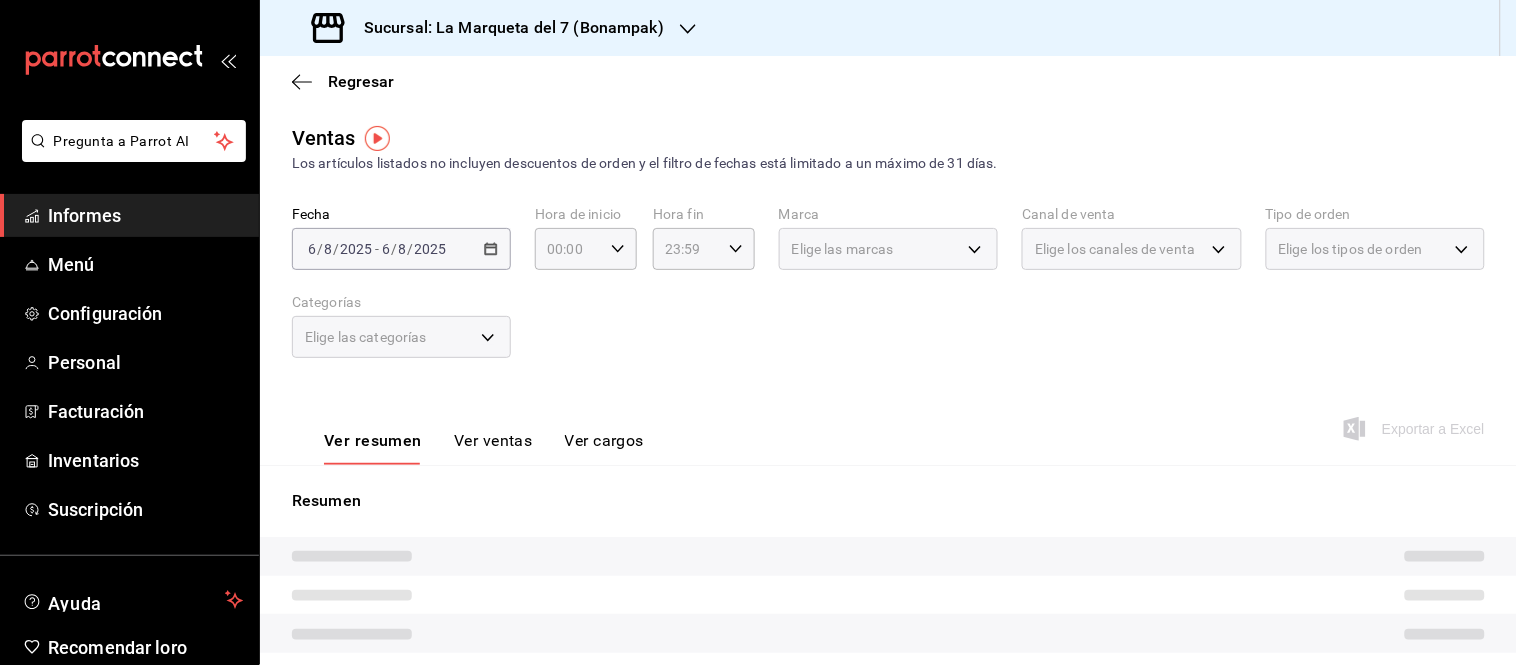 click on "Sucursal: La Marqueta del 7 (Bonampak)" at bounding box center (490, 28) 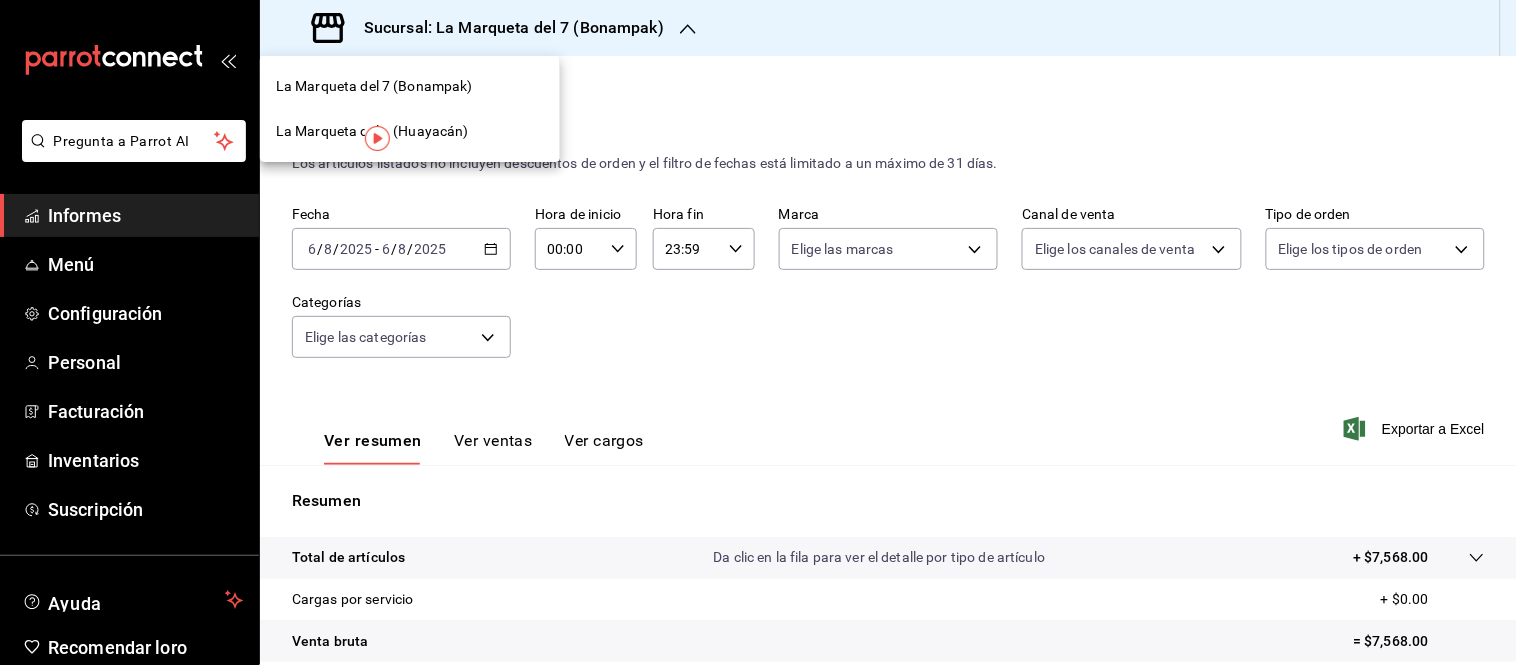 click on "La Marqueta del 7 (Huayacán)" at bounding box center [372, 131] 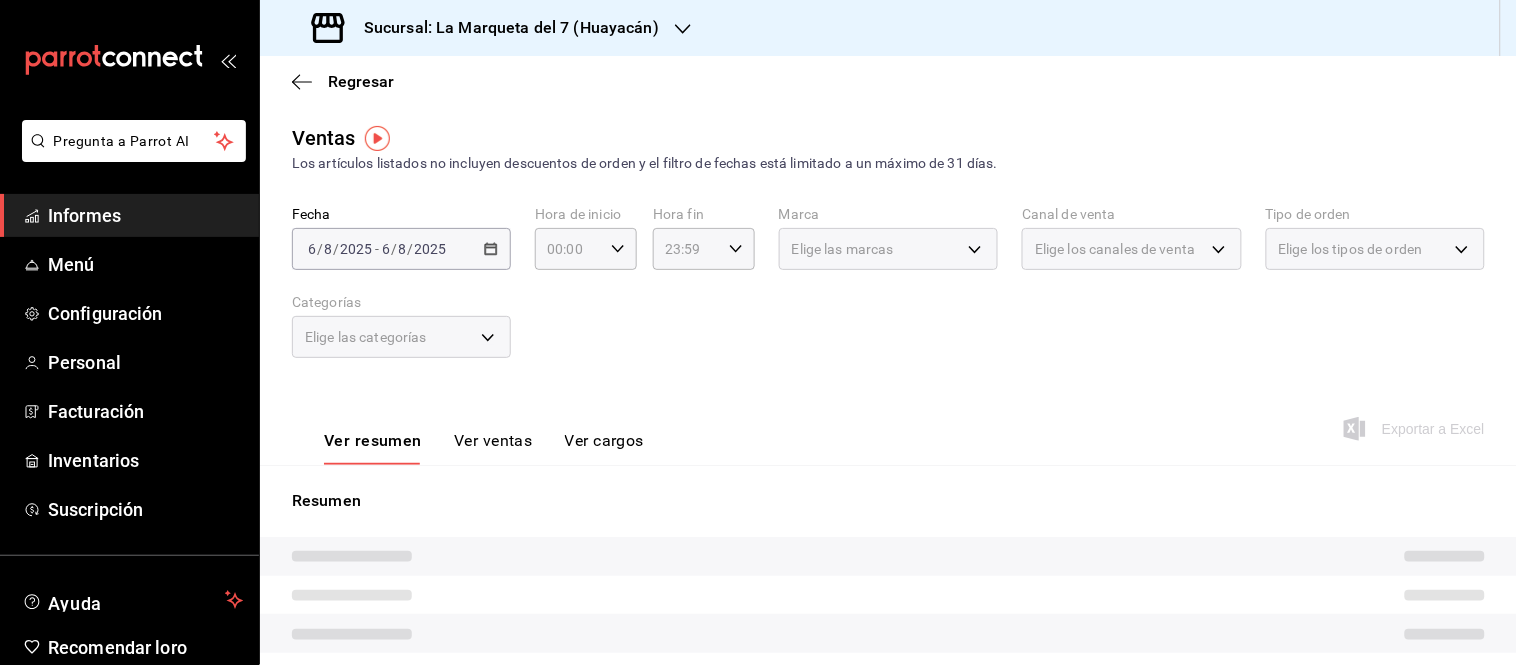 click on "-" at bounding box center (377, 249) 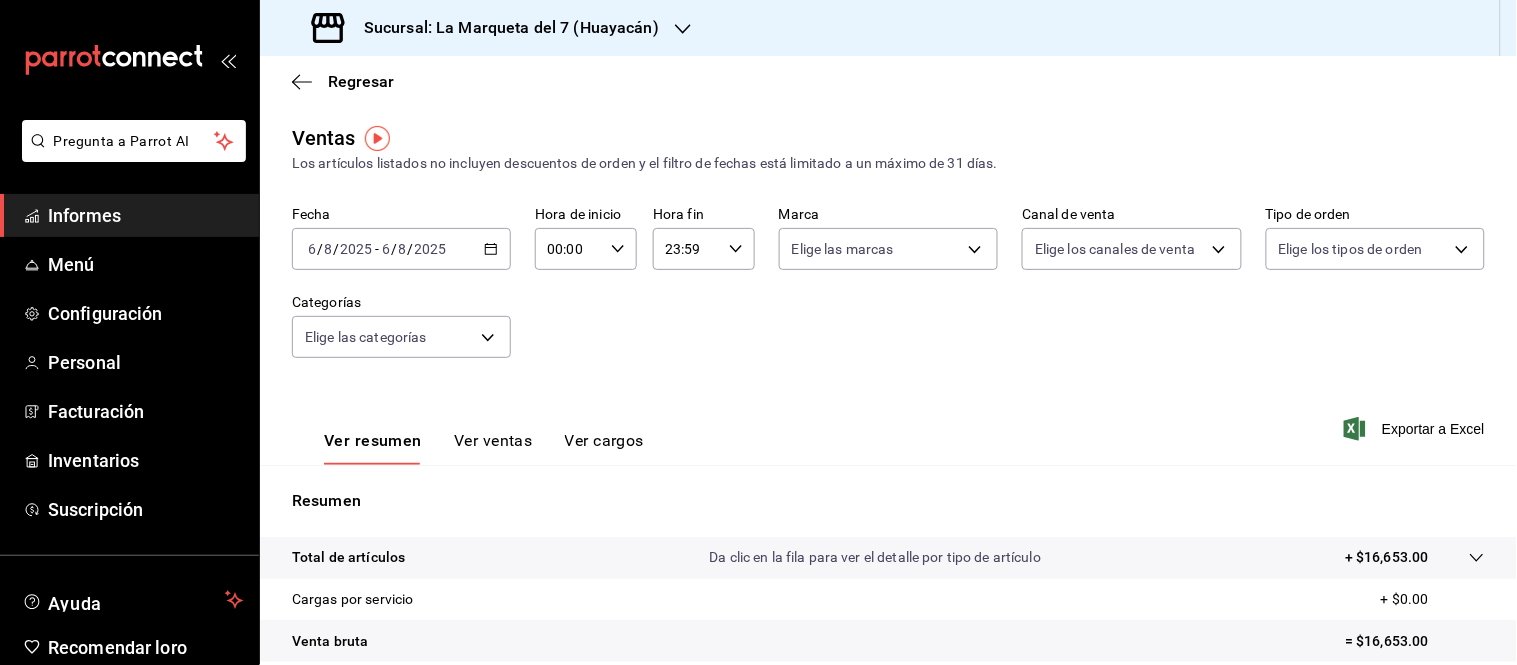 click 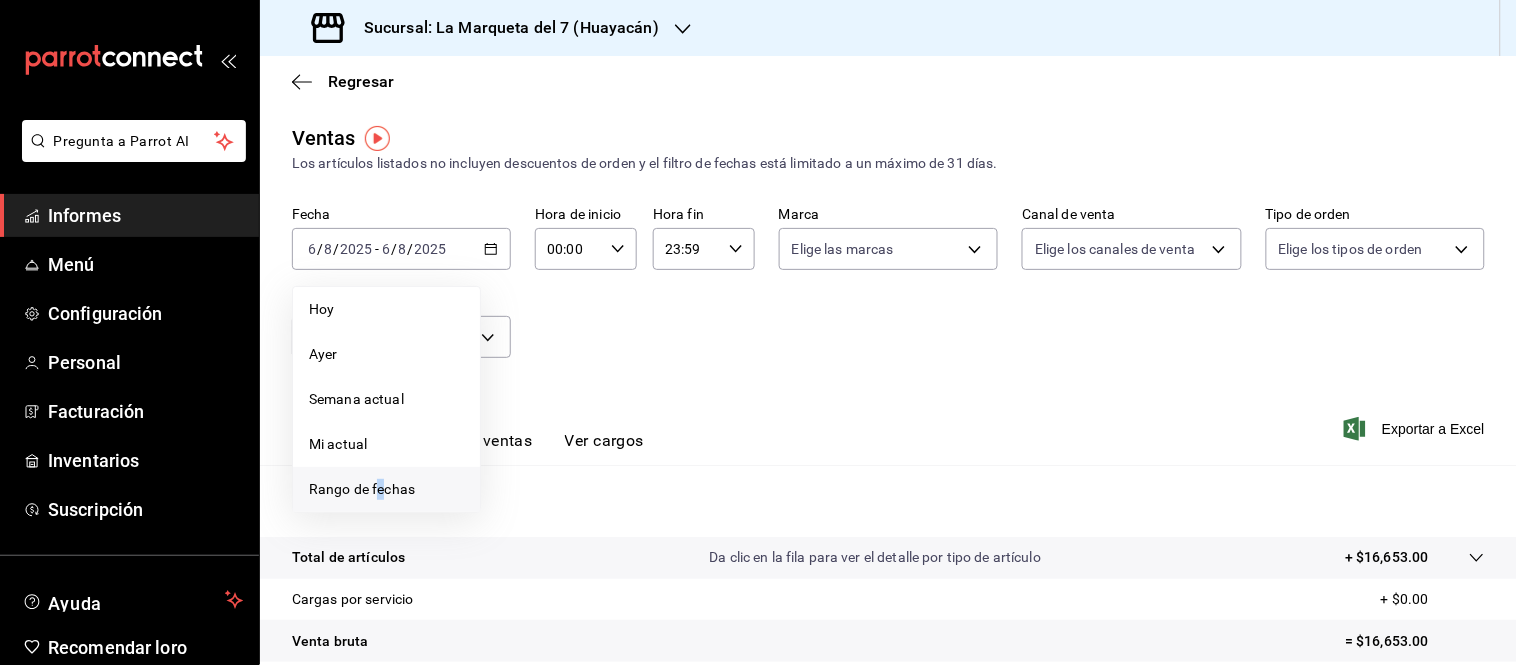 click on "Rango de fechas" at bounding box center (362, 489) 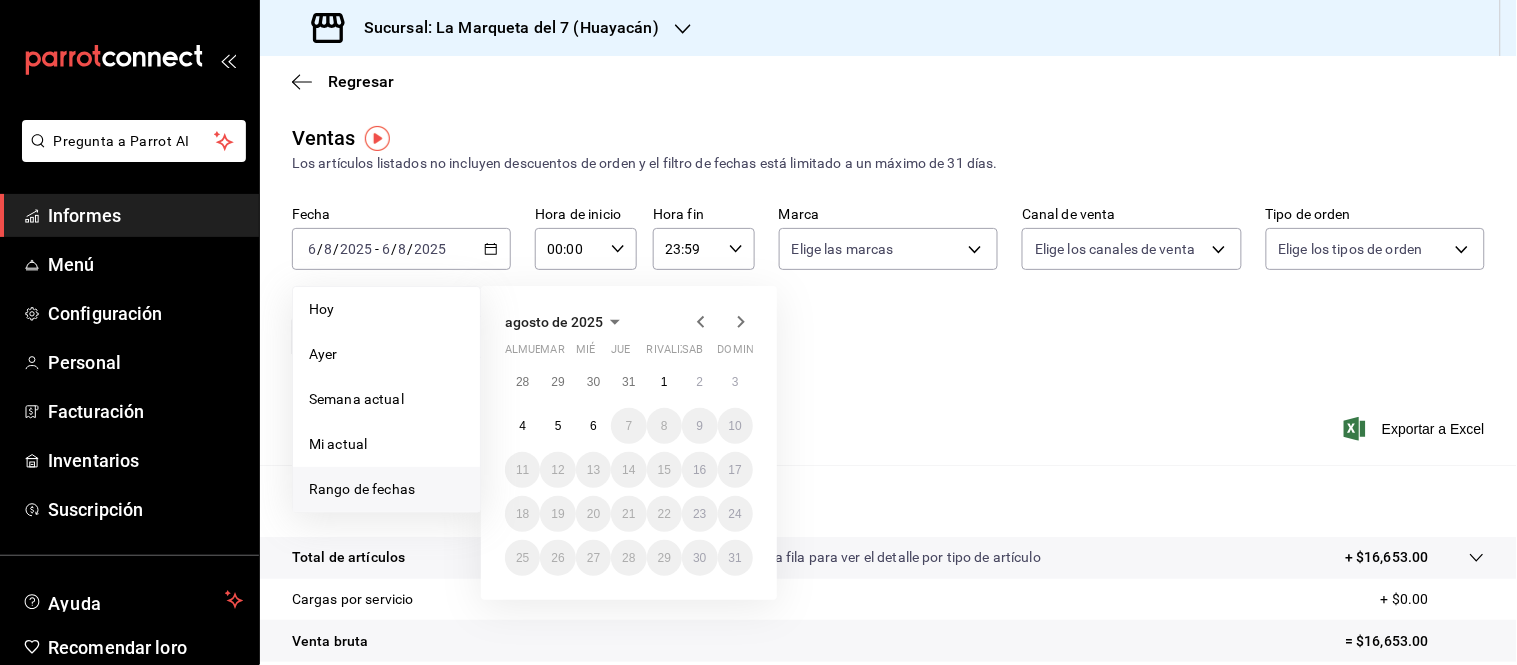 click 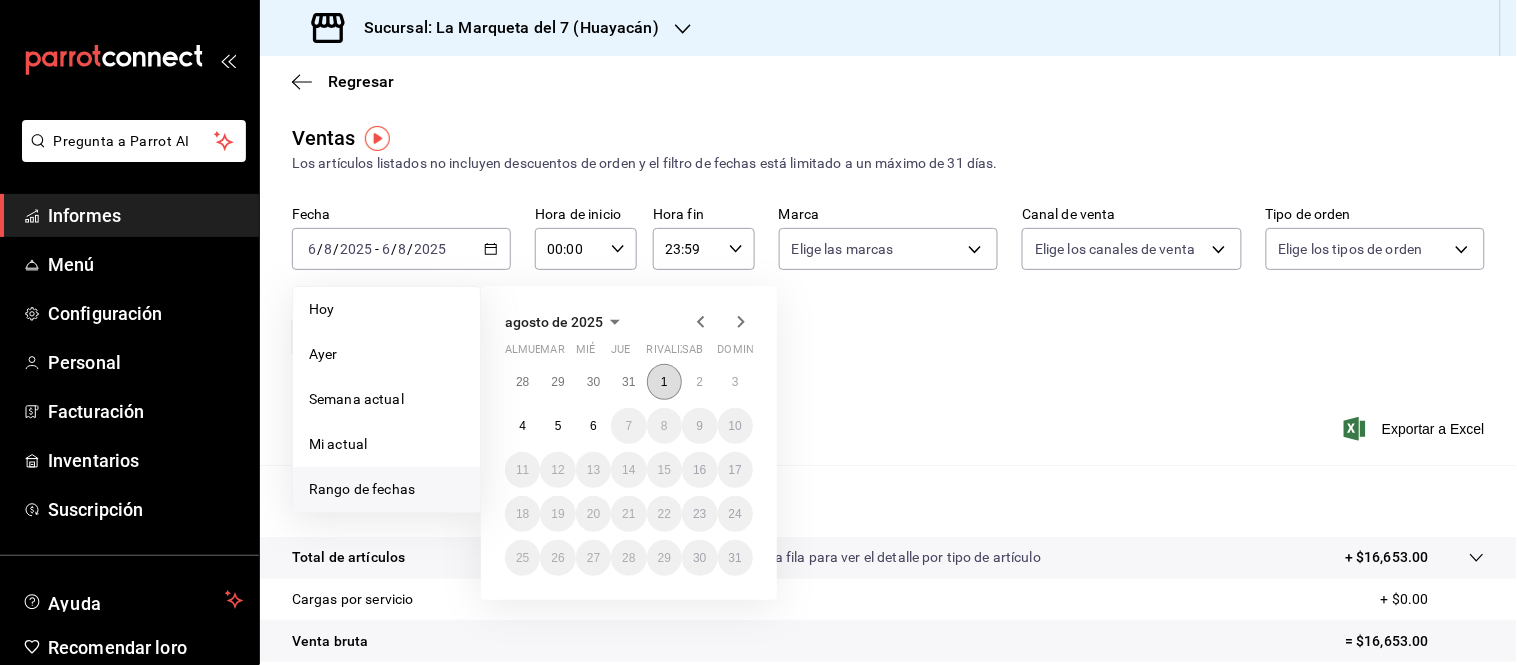 click on "1" at bounding box center [664, 382] 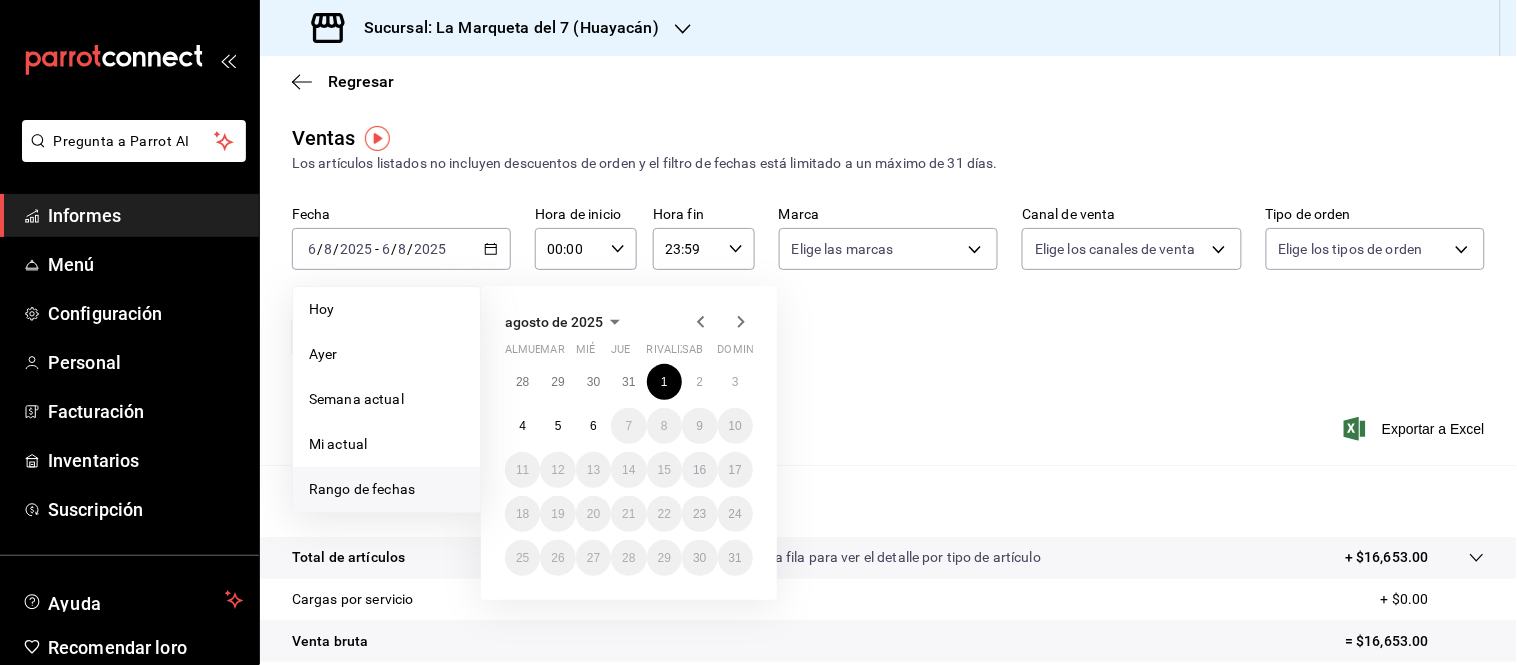 click 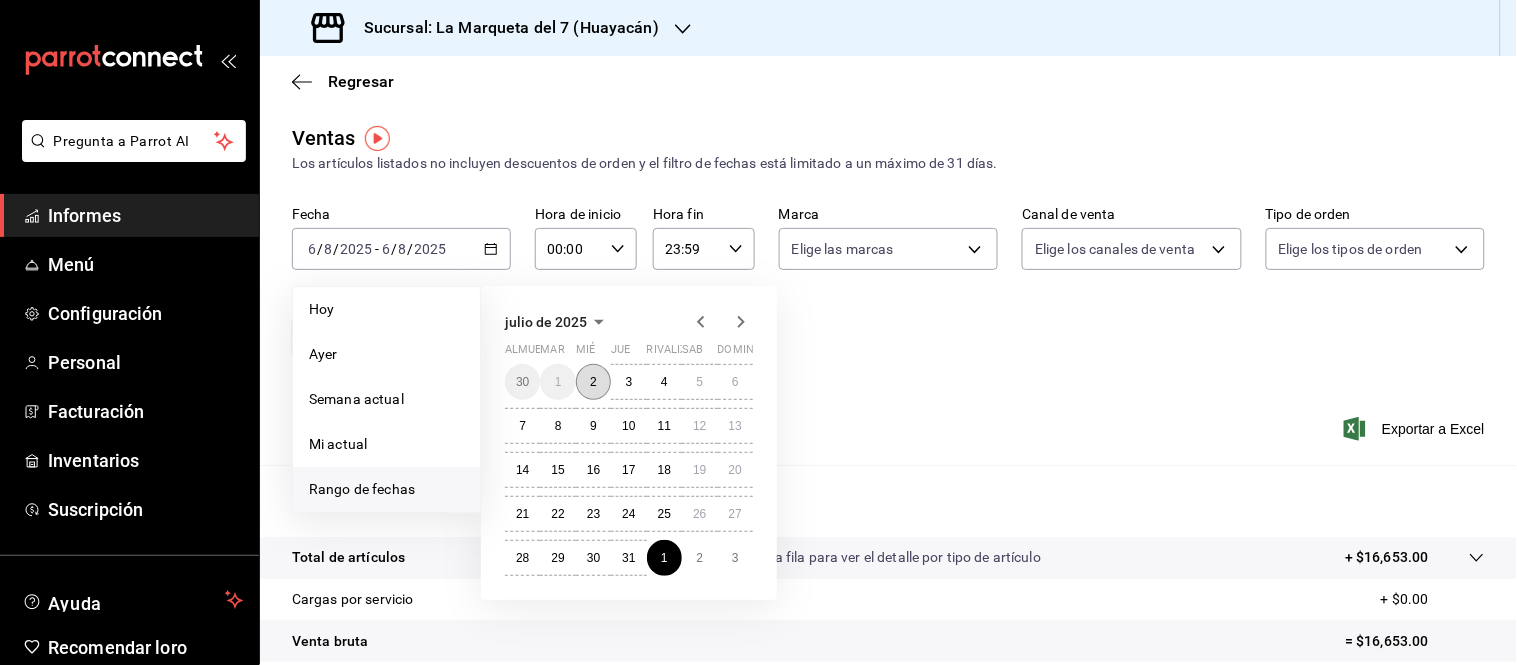 click on "2" at bounding box center [593, 382] 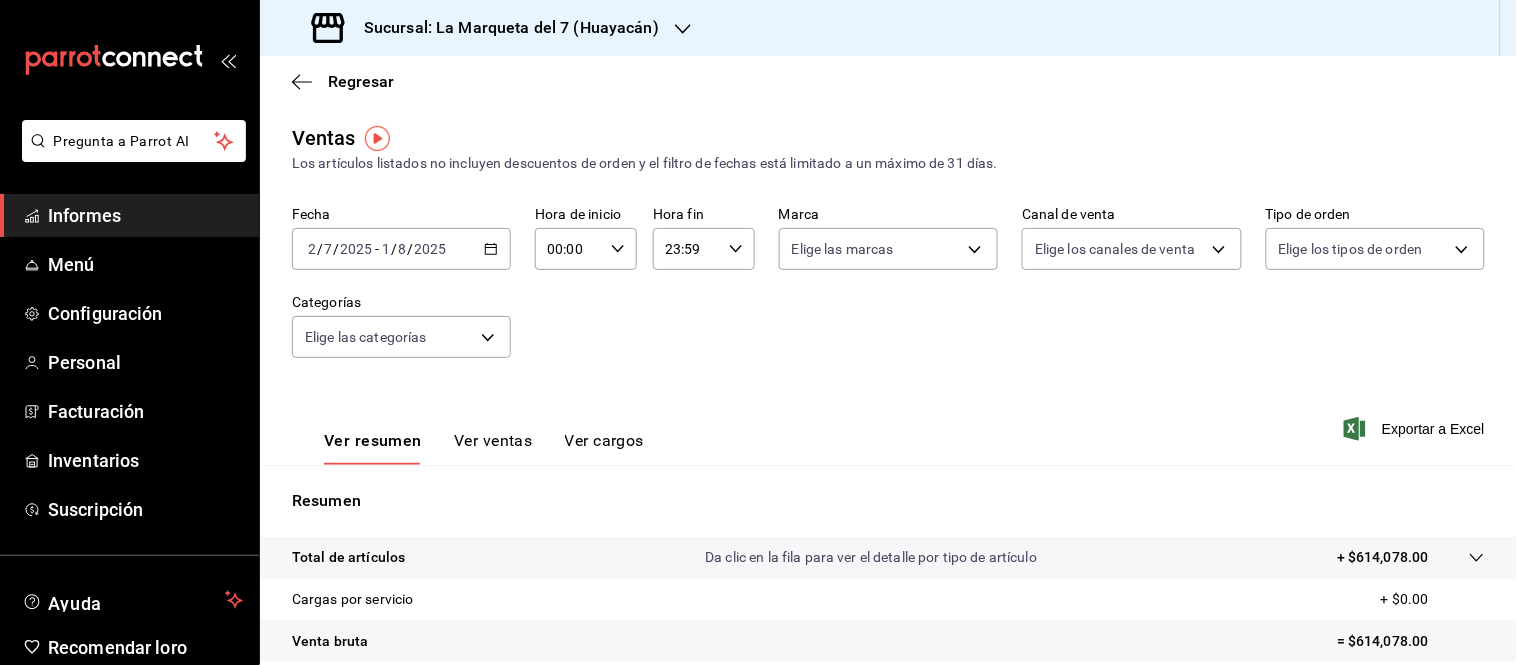 click on "[DATE] [NUMBER] / [NUMBER] / [YEAR] - [DATE] [NUMBER] / [NUMBER] / [YEAR]" at bounding box center (401, 249) 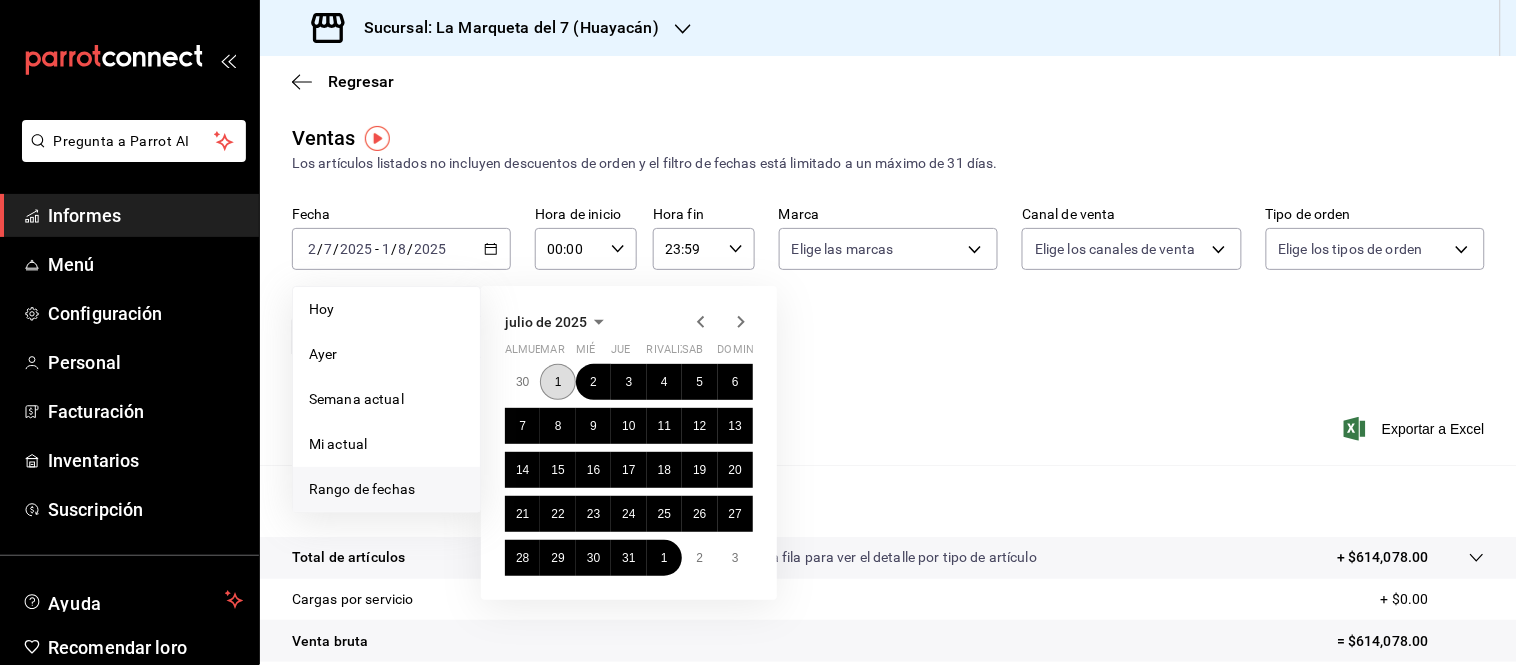 click on "1" at bounding box center [558, 382] 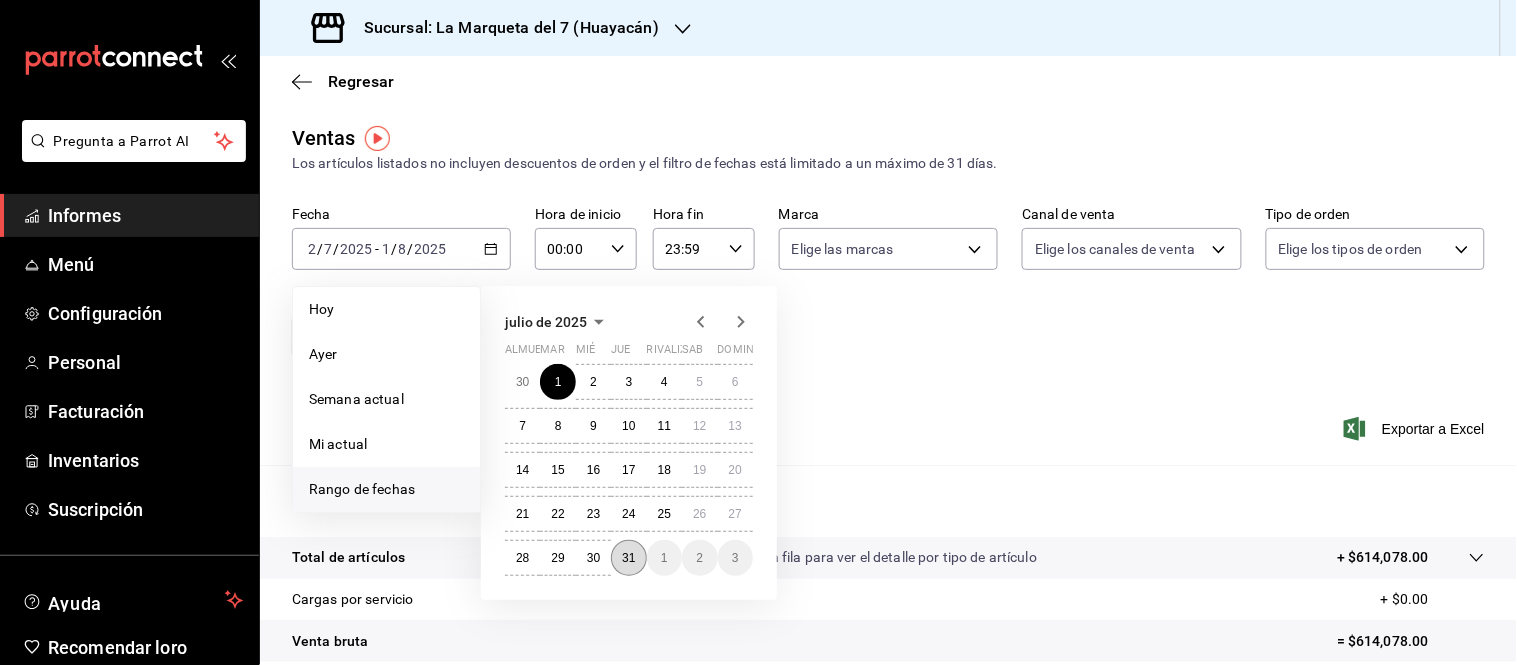 click on "31" at bounding box center (628, 558) 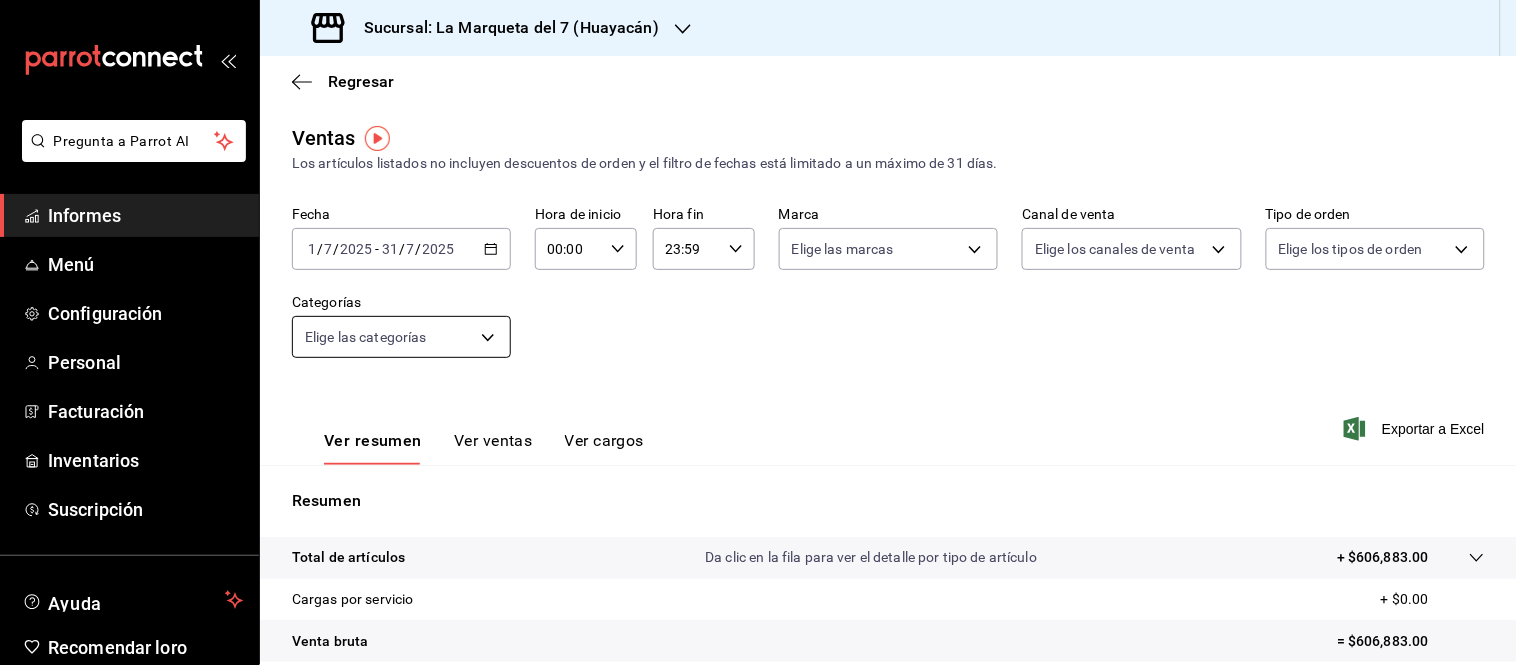 click on "Pregunta a Parrot AI Informes   Menú   Configuración   Personal   Facturación   Inventarios   Suscripción   Ayuda Recomendar loro   Carolina Cortés-Monroy   Sugerir nueva función   Sucursal: La Marqueta del 7 (Huayacán) Regresar Ventas Los artículos listados no incluyen descuentos de orden y el filtro de fechas está limitado a un máximo de 31 días. Fecha [DATE] [NUMBER] / [NUMBER] / [YEAR] - [DATE] [NUMBER] / [NUMBER] / [YEAR] Hora de inicio 00:00 Hora de inicio Hora fin 23:59 Hora fin Marca Elige las marcas Canal de venta Elige los canales de venta Tipo de orden Elige los tipos de orden Categorías Elige las categorías Ver resumen Ver ventas Ver cargos Exportar a Excel Resumen Total de artículos Da clic en la fila para ver el detalle por tipo de artículo + $606,883.00 Cargas por servicio + $0.00 Venta bruta = $606,883.00 Descuentos totales - $7,535.35 Certificados de regalo - $0.00 Venta total = $599,347.65 Impuestos - $82,668.64 Venta neta = $516,679.01 Texto original Valora esta traducción Ver video tutorial" at bounding box center (758, 332) 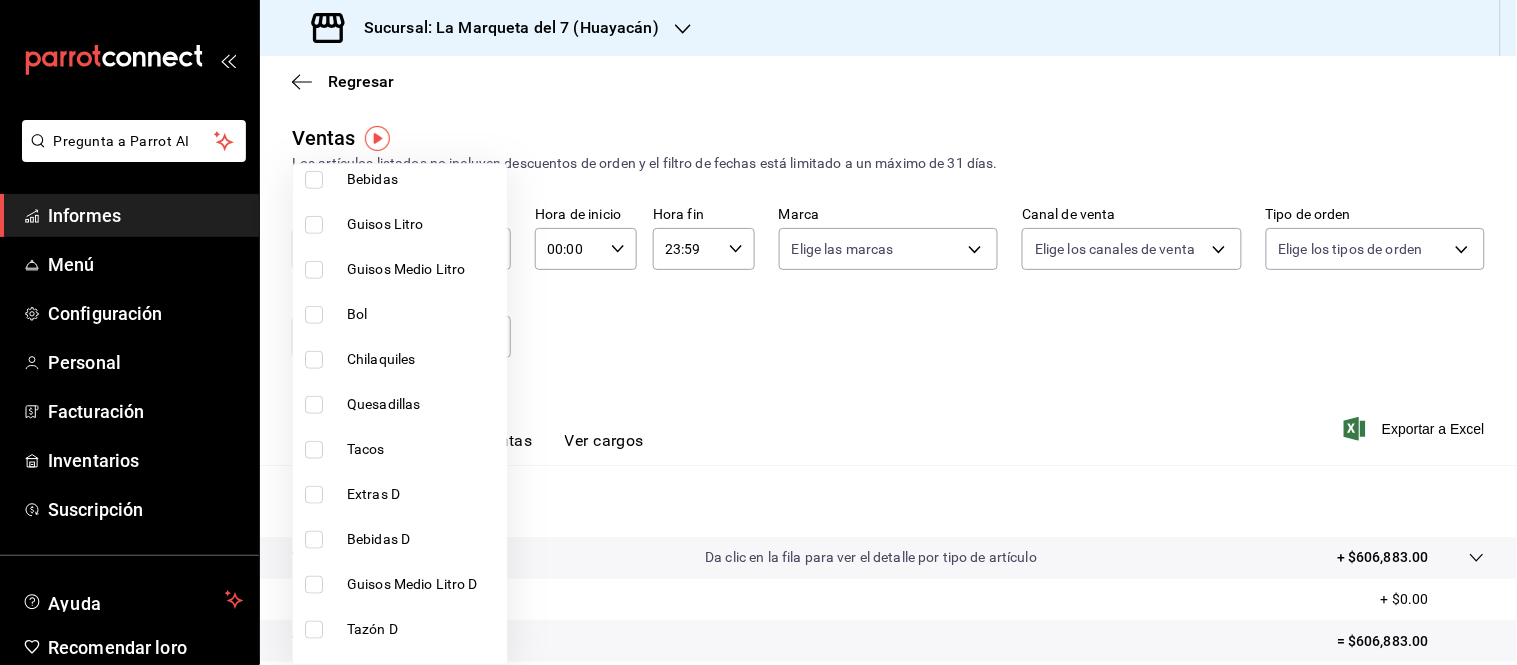scroll, scrollTop: 444, scrollLeft: 0, axis: vertical 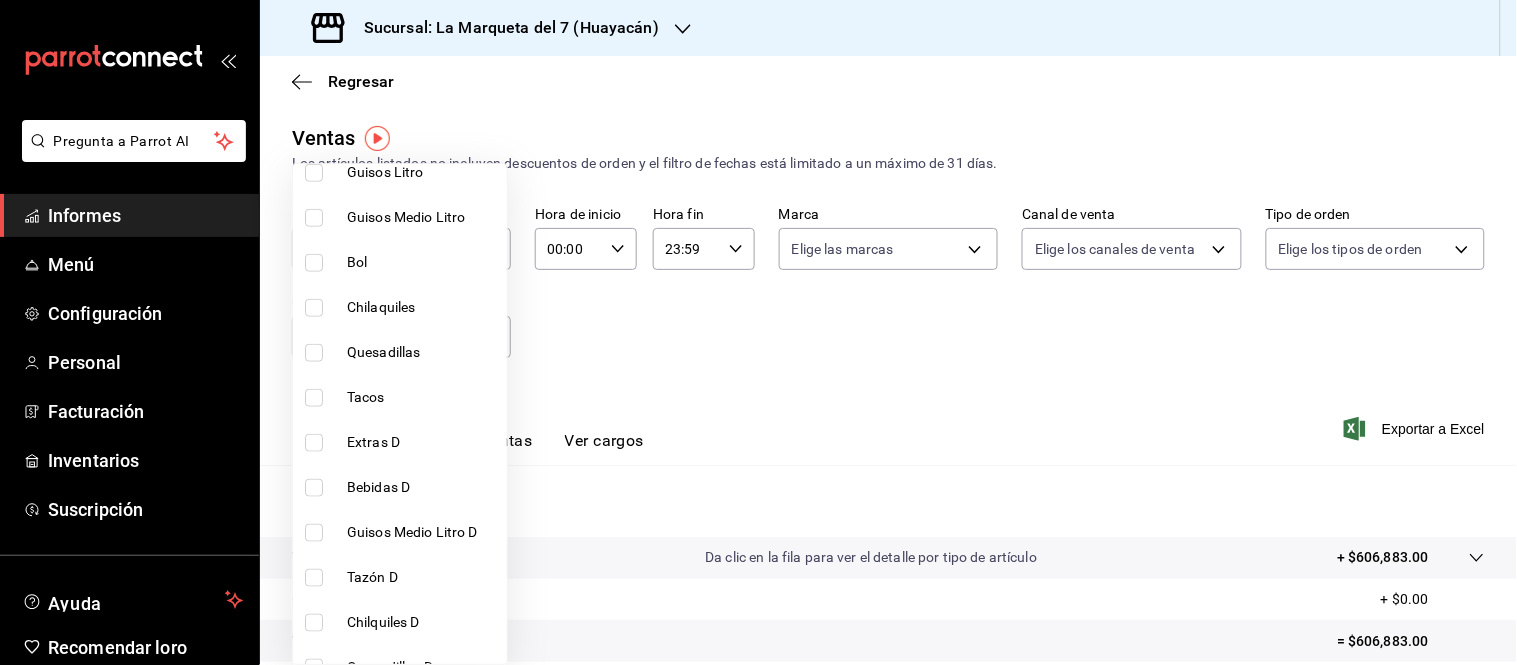 click on "Tacos" at bounding box center [366, 397] 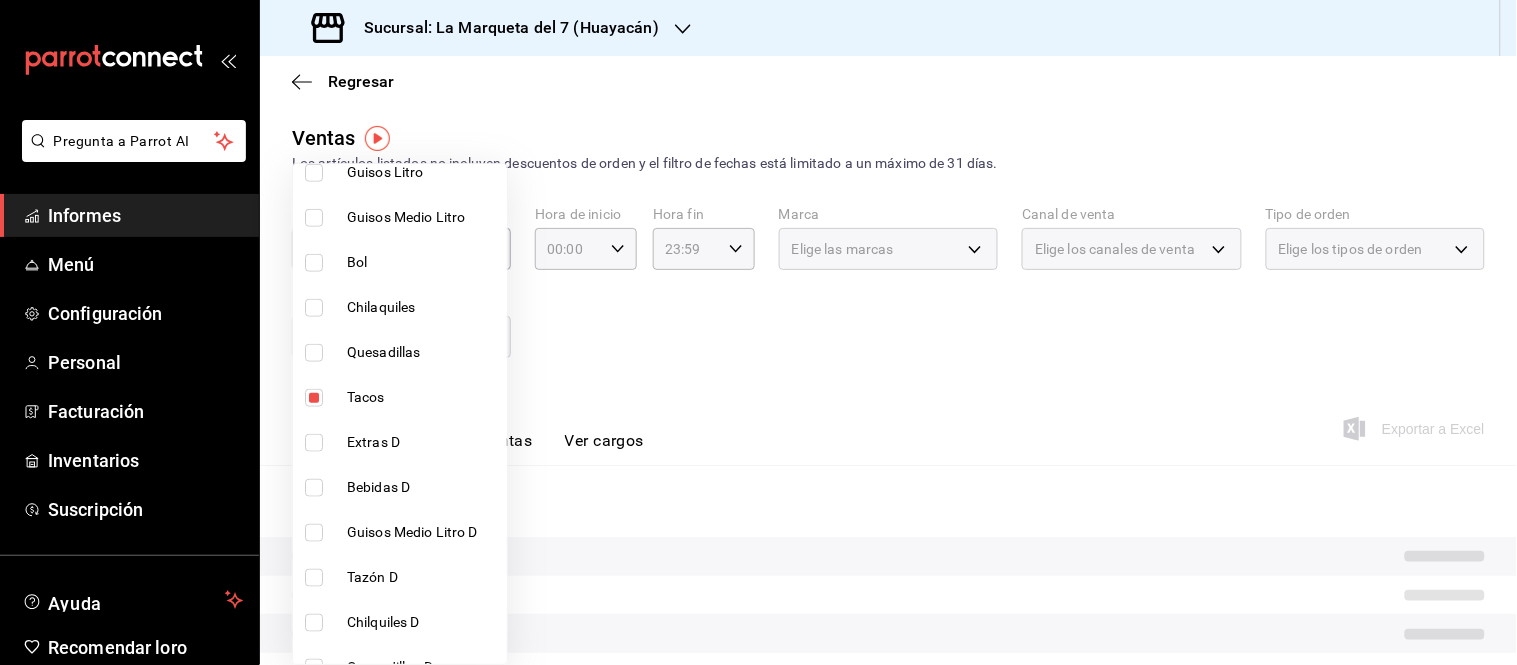 click at bounding box center (758, 332) 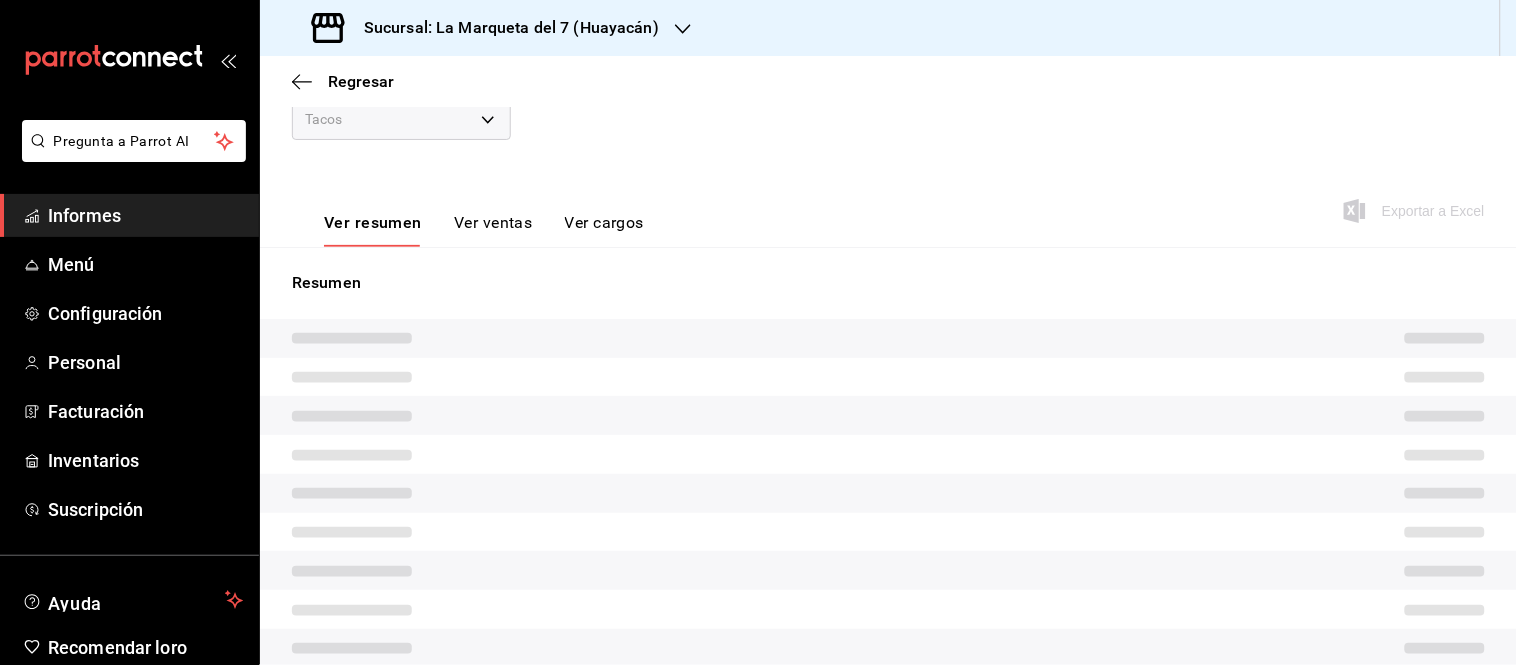 scroll, scrollTop: 222, scrollLeft: 0, axis: vertical 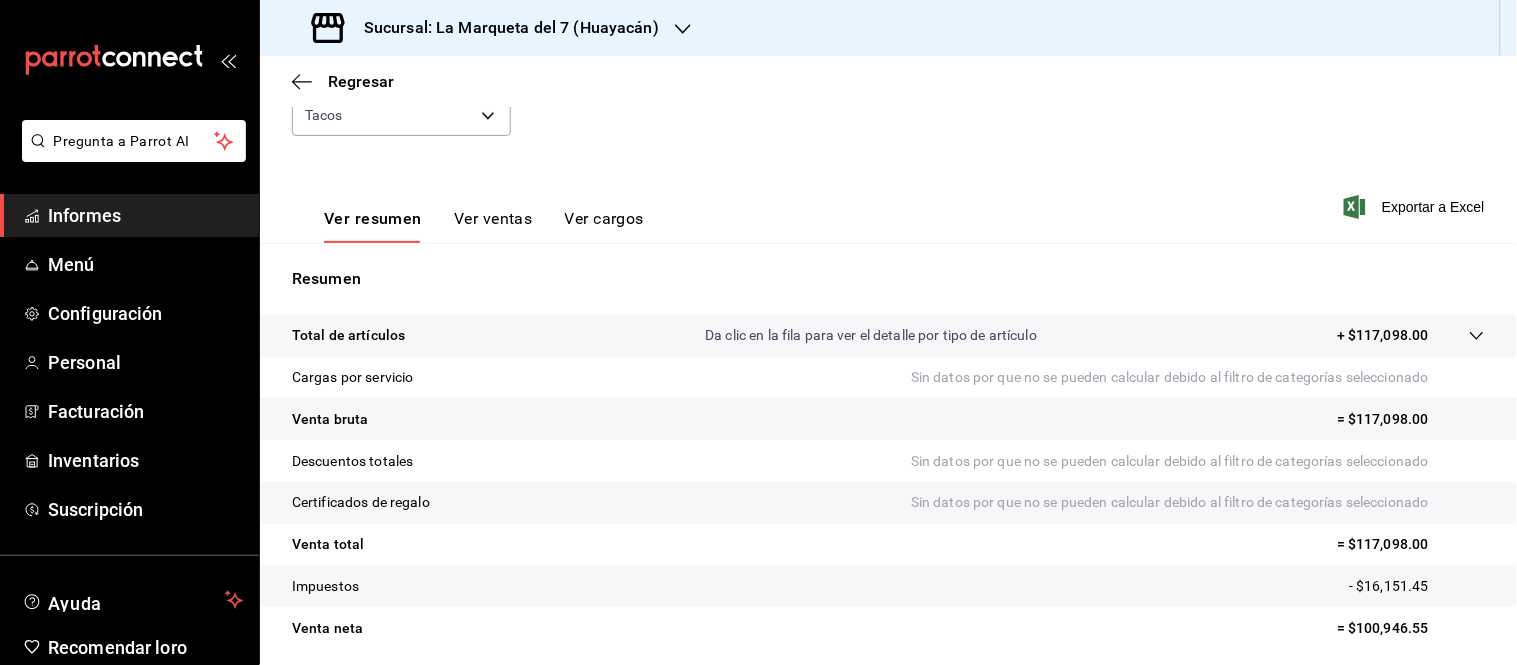 click on "Fecha [DATE] [NUMBER] / [NUMBER] / [YEAR] - [DATE] [NUMBER] / [NUMBER] / [YEAR] Hora de inicio 00:00 Hora de inicio Hora fin 23:59 Hora fin Marca Elige las marcas Canal de venta Elige los canales de venta Tipo de orden Elige los tipos de orden Categorías Tacos [UUID]" at bounding box center (888, 72) 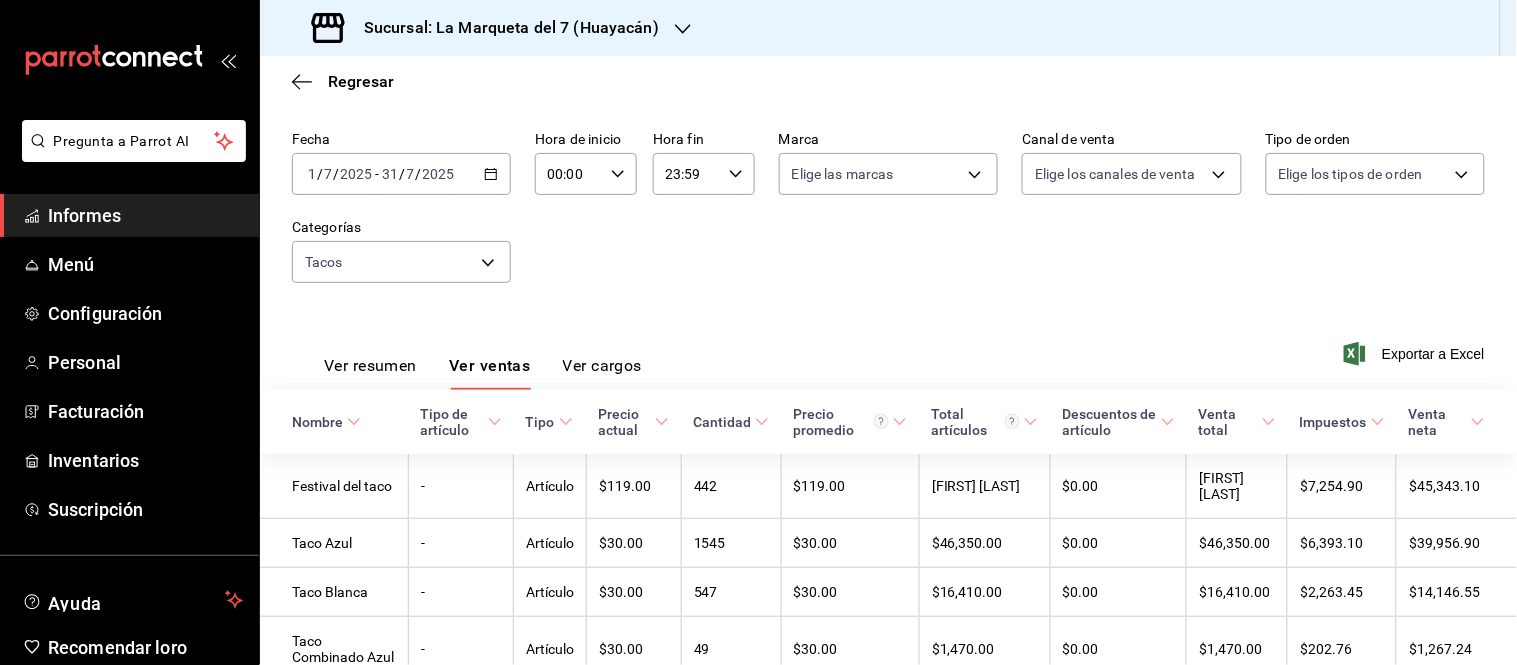 scroll, scrollTop: 222, scrollLeft: 0, axis: vertical 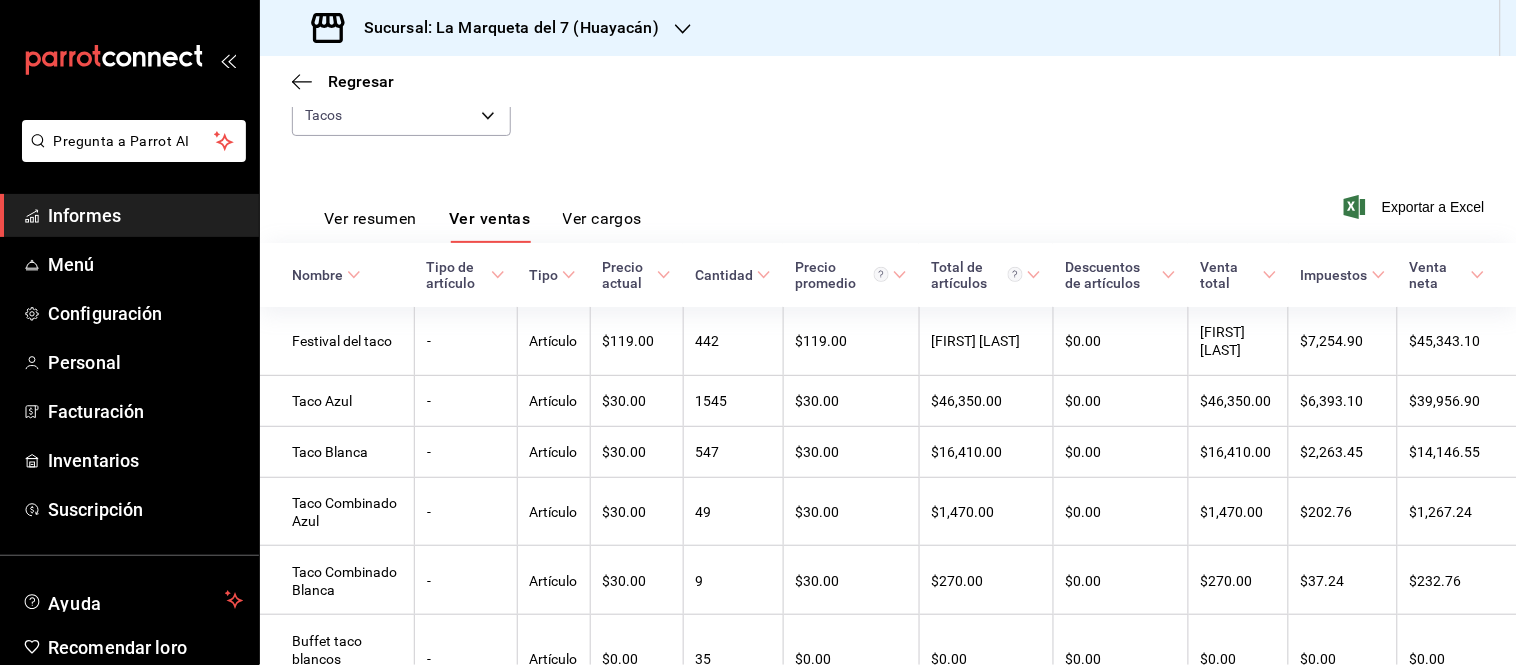 type 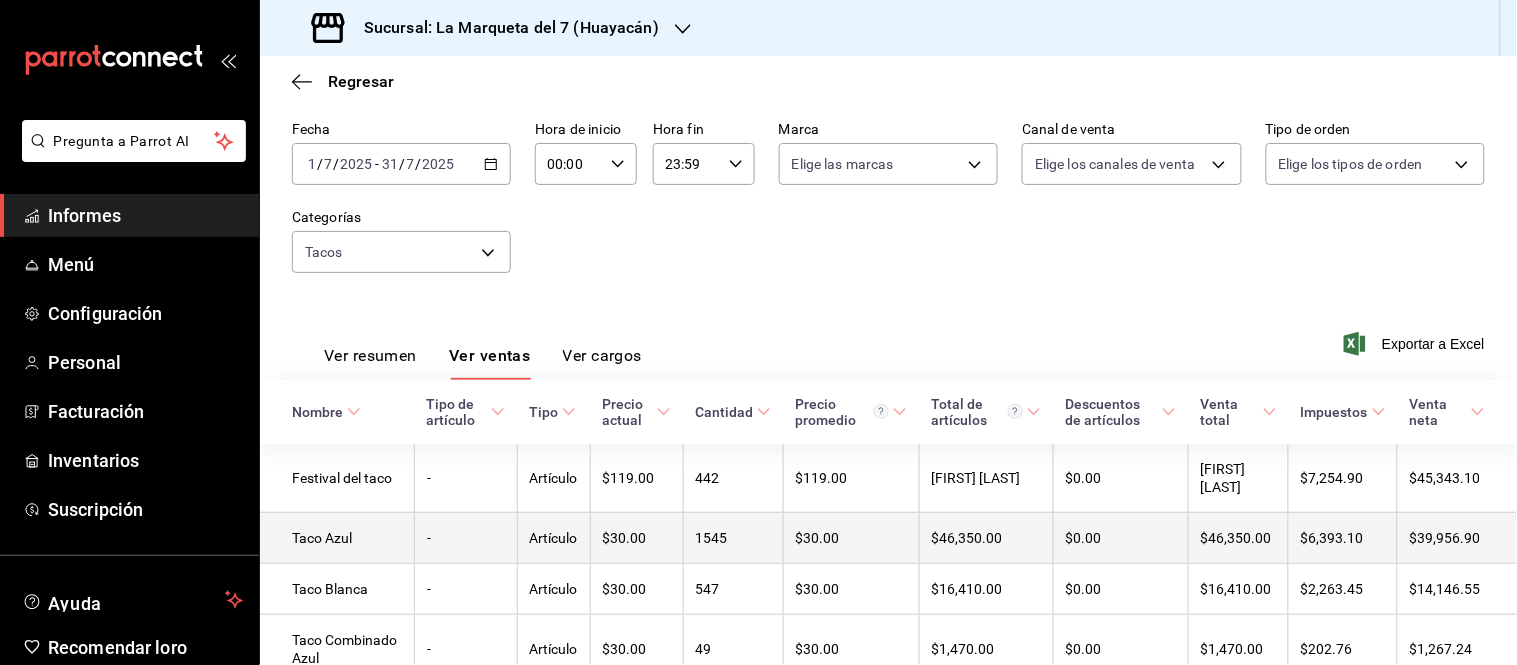 scroll, scrollTop: 111, scrollLeft: 0, axis: vertical 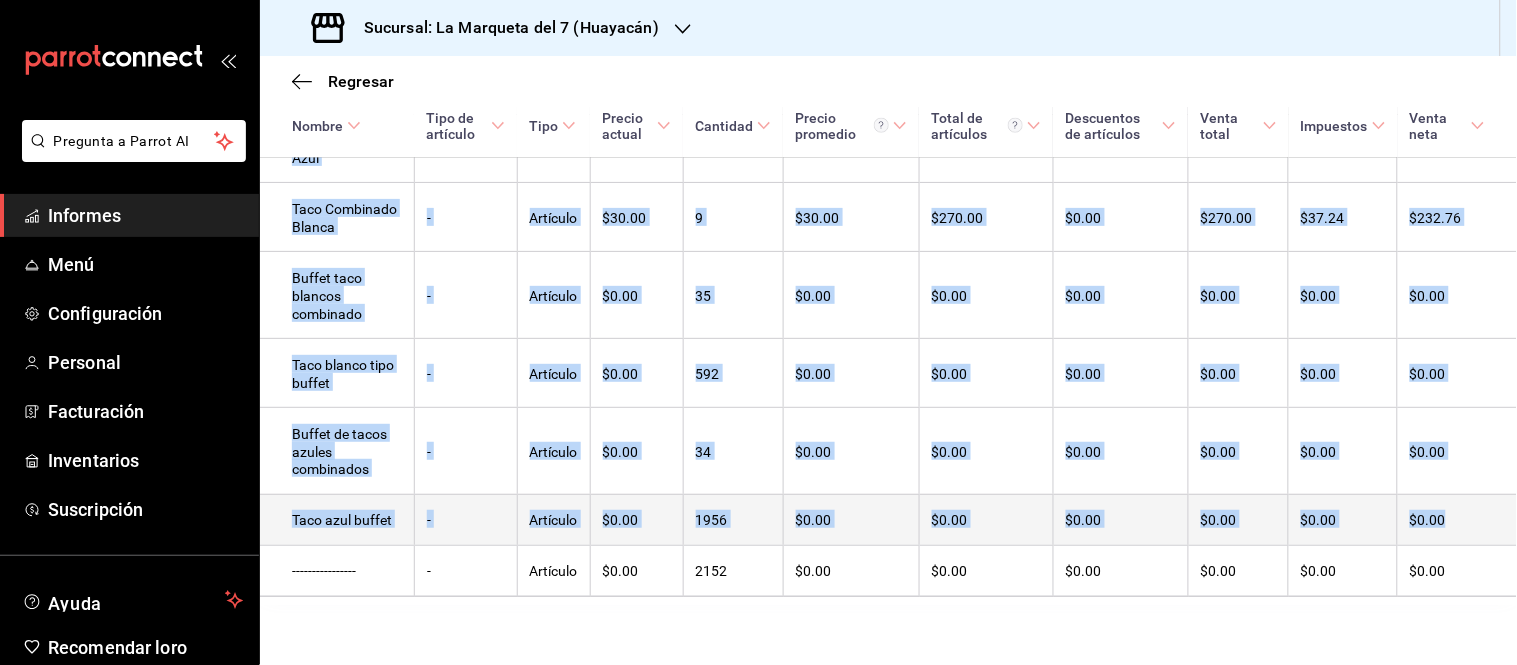 drag, startPoint x: 292, startPoint y: 445, endPoint x: 1460, endPoint y: 522, distance: 1170.5354 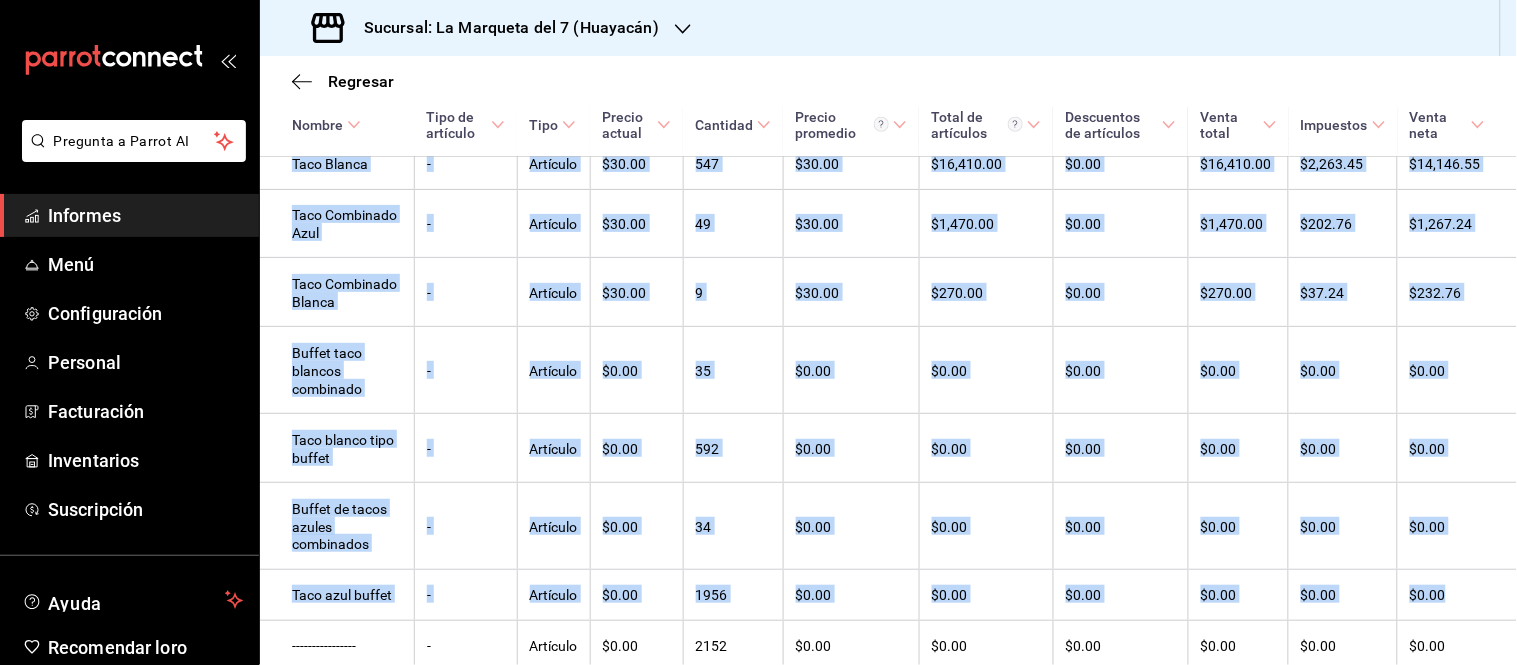 scroll, scrollTop: 511, scrollLeft: 0, axis: vertical 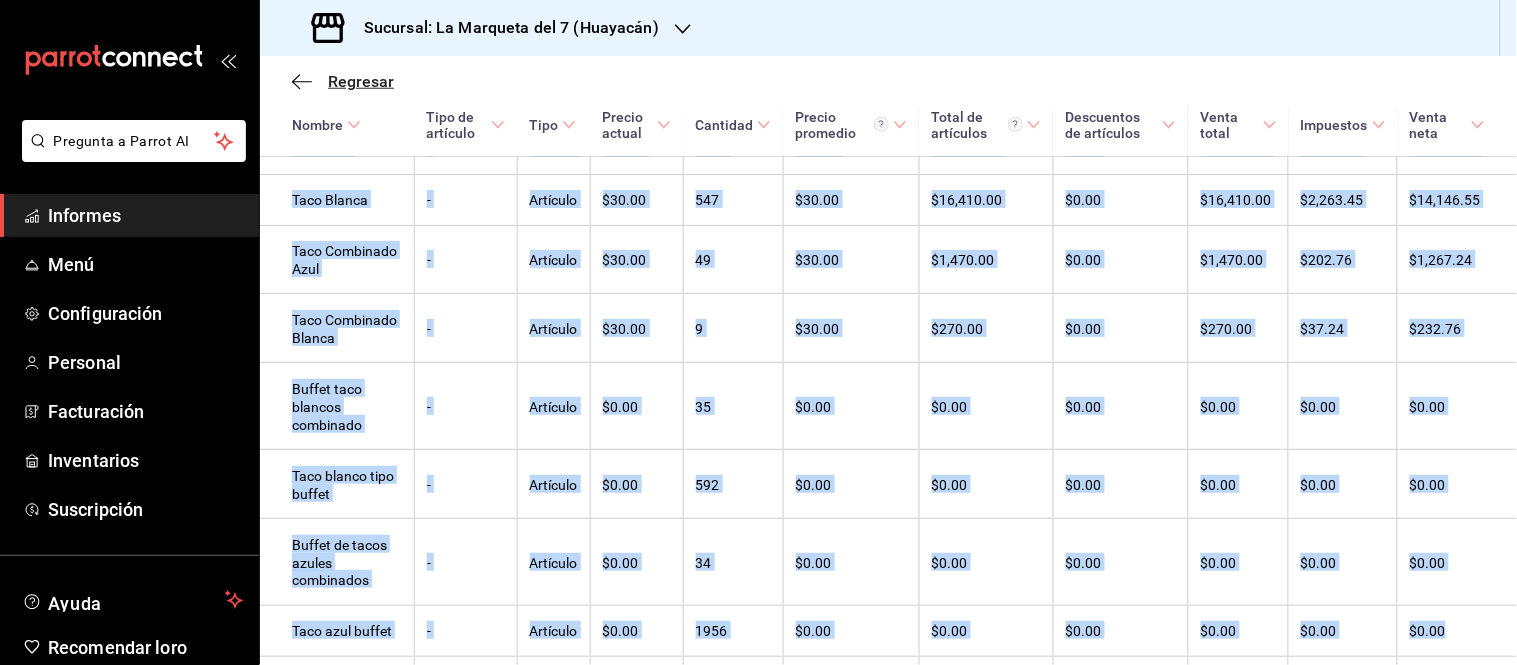 click 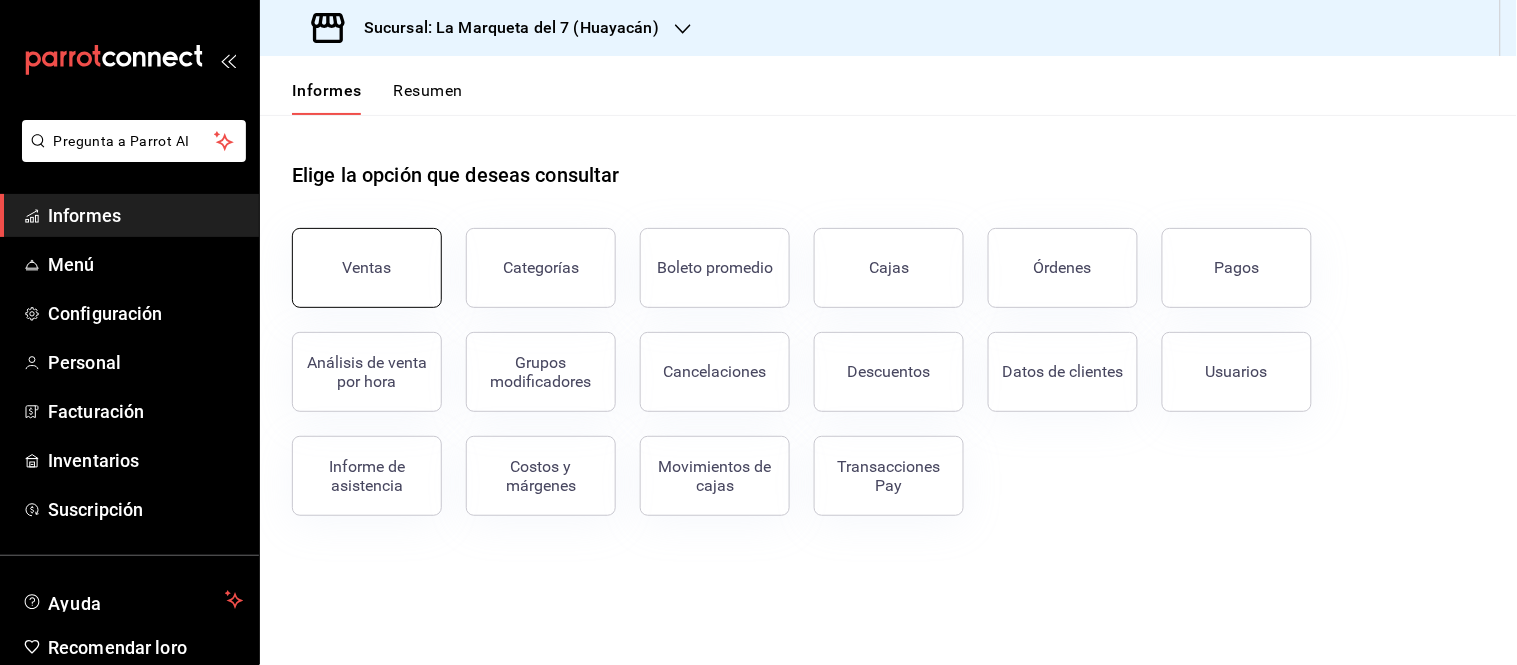 click on "Ventas" at bounding box center (367, 268) 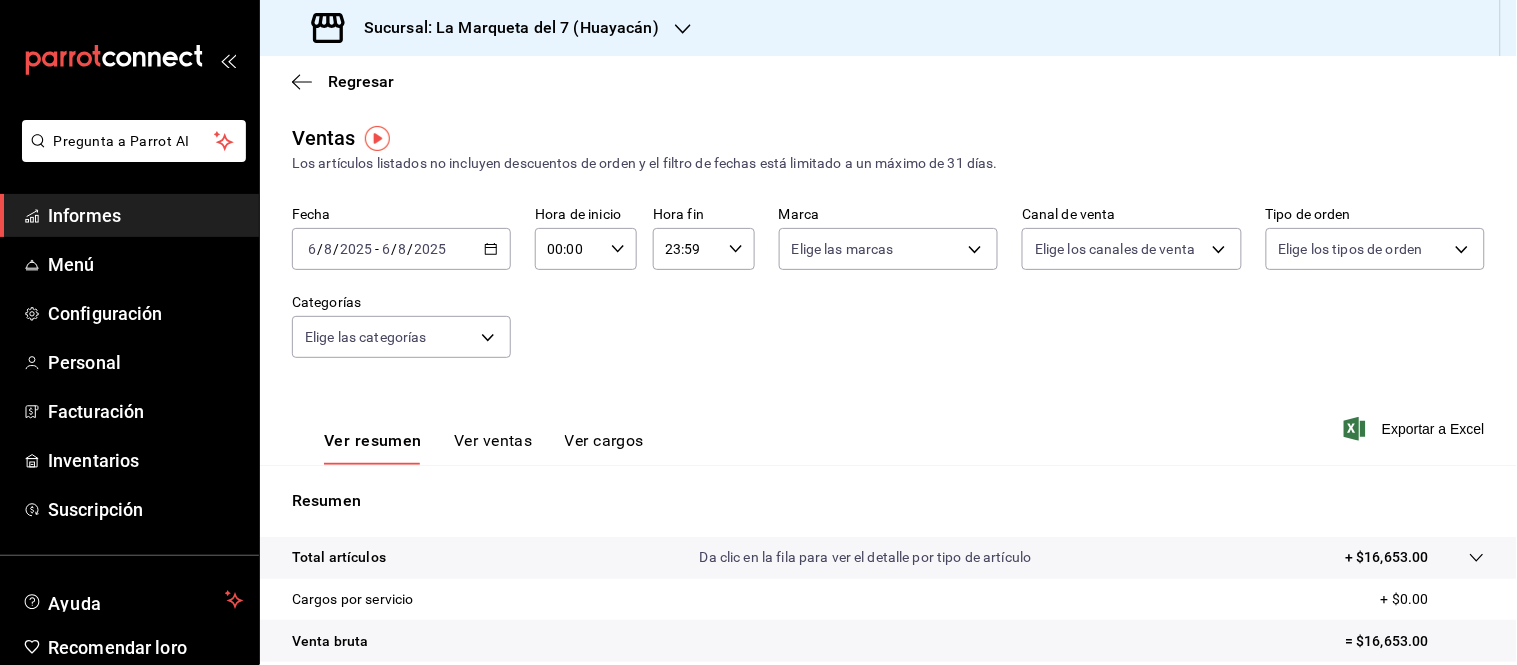 click on "2025-08-06 6 / 8 / 2025 - 2025-08-06 6 / 8 / 2025" at bounding box center (401, 249) 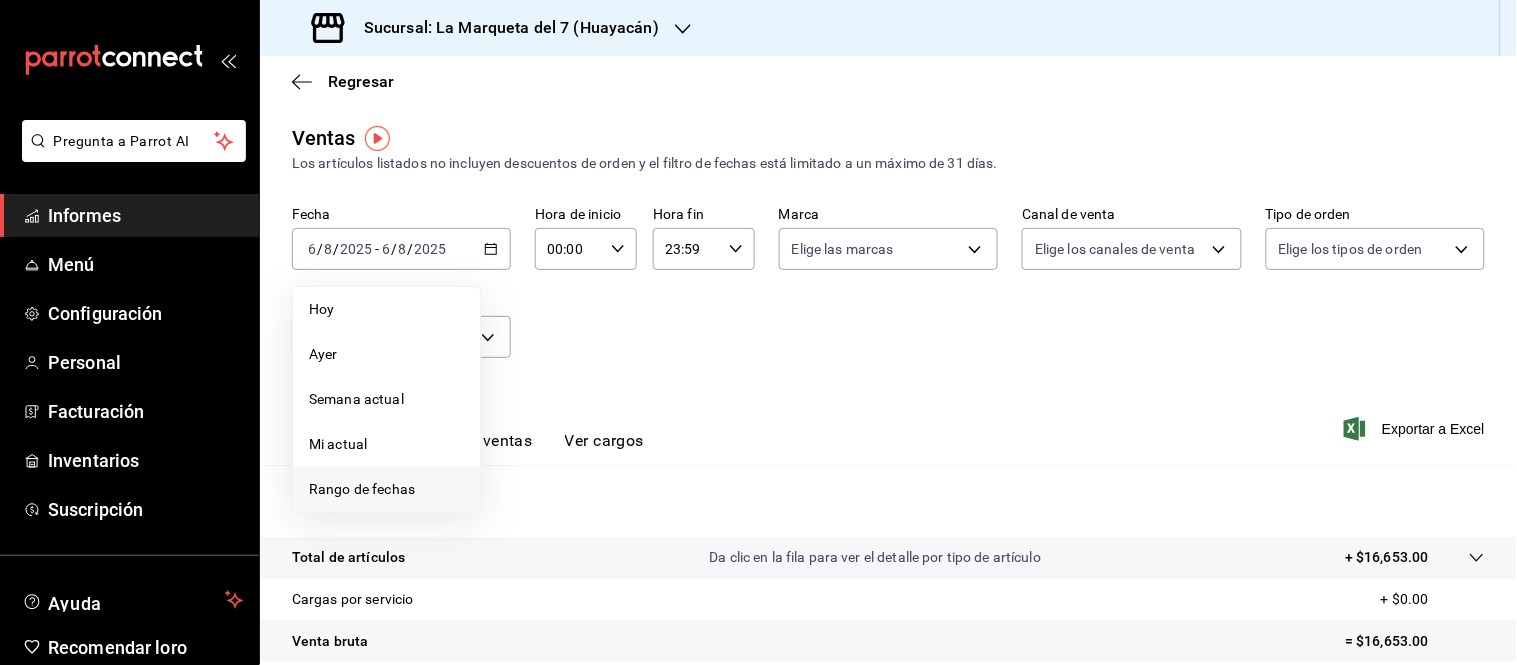 click on "Rango de fechas" at bounding box center (362, 489) 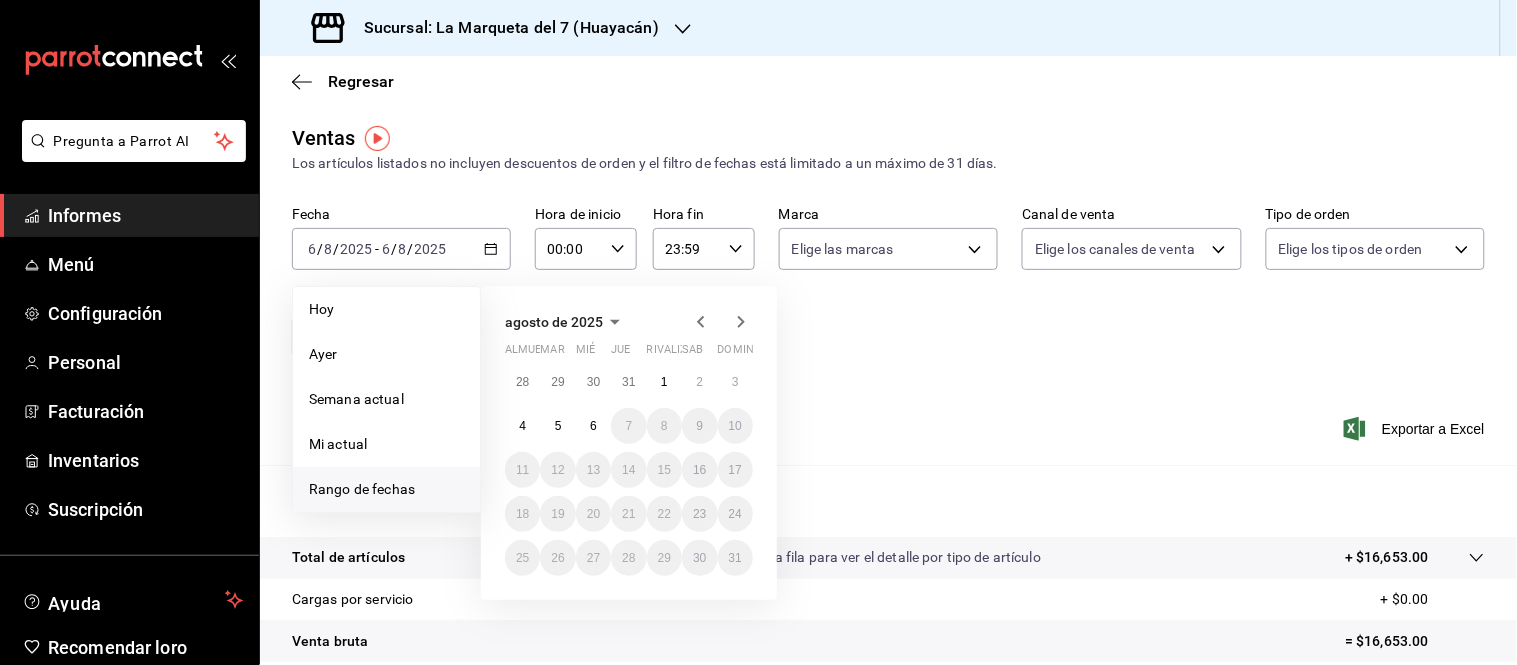 click 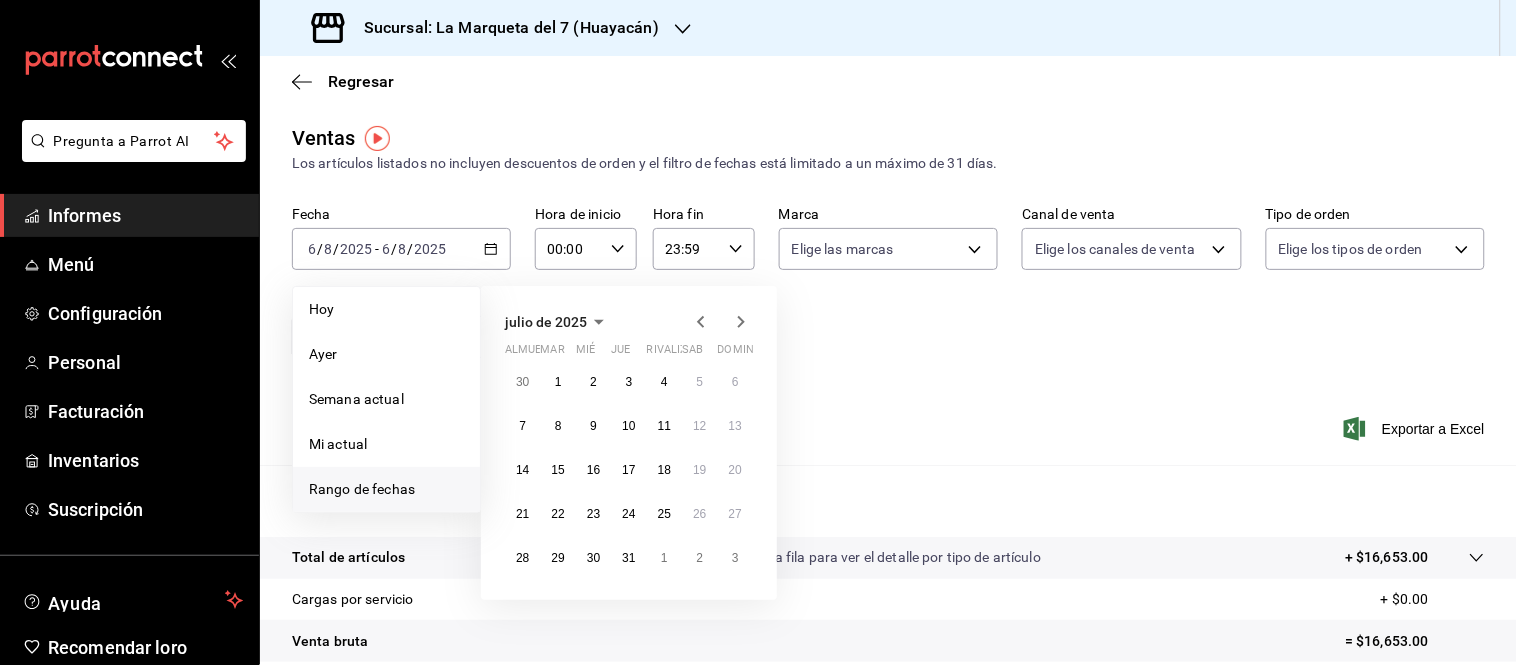 click at bounding box center [721, 322] 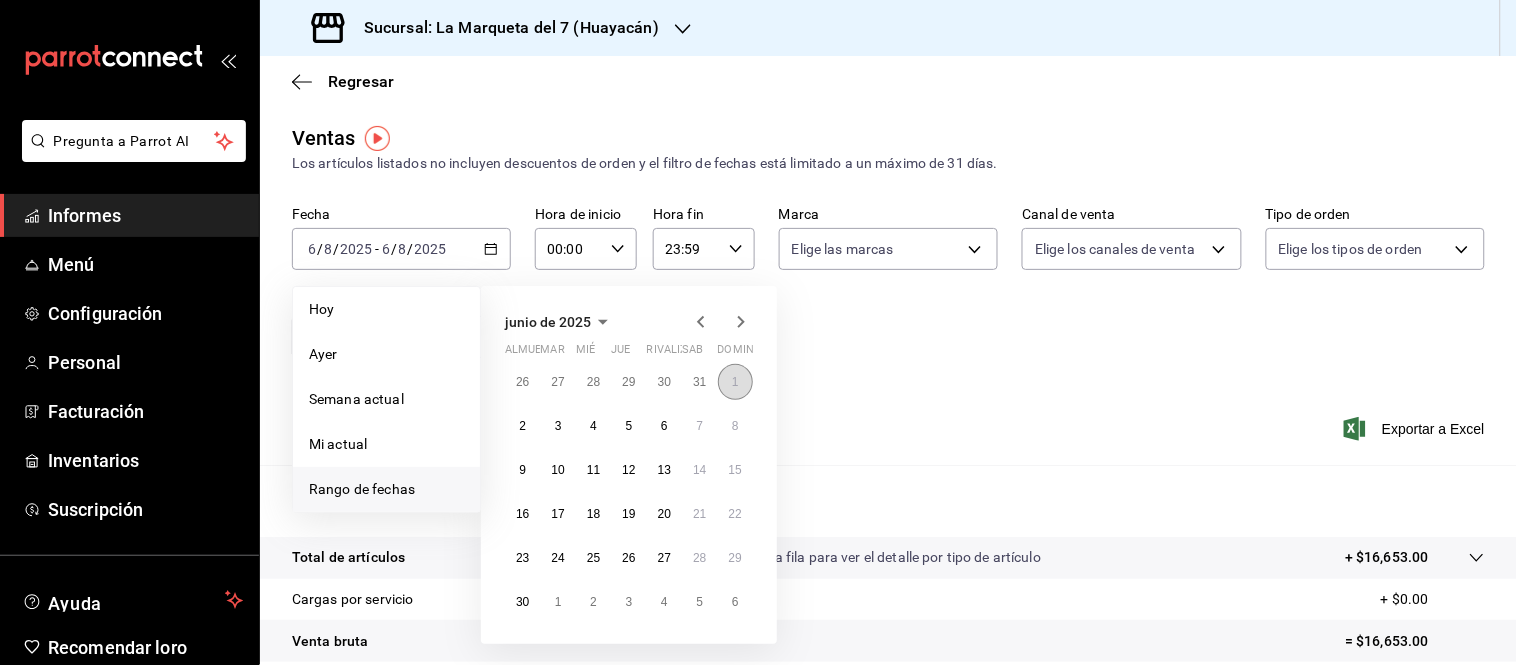 click on "1" at bounding box center [735, 382] 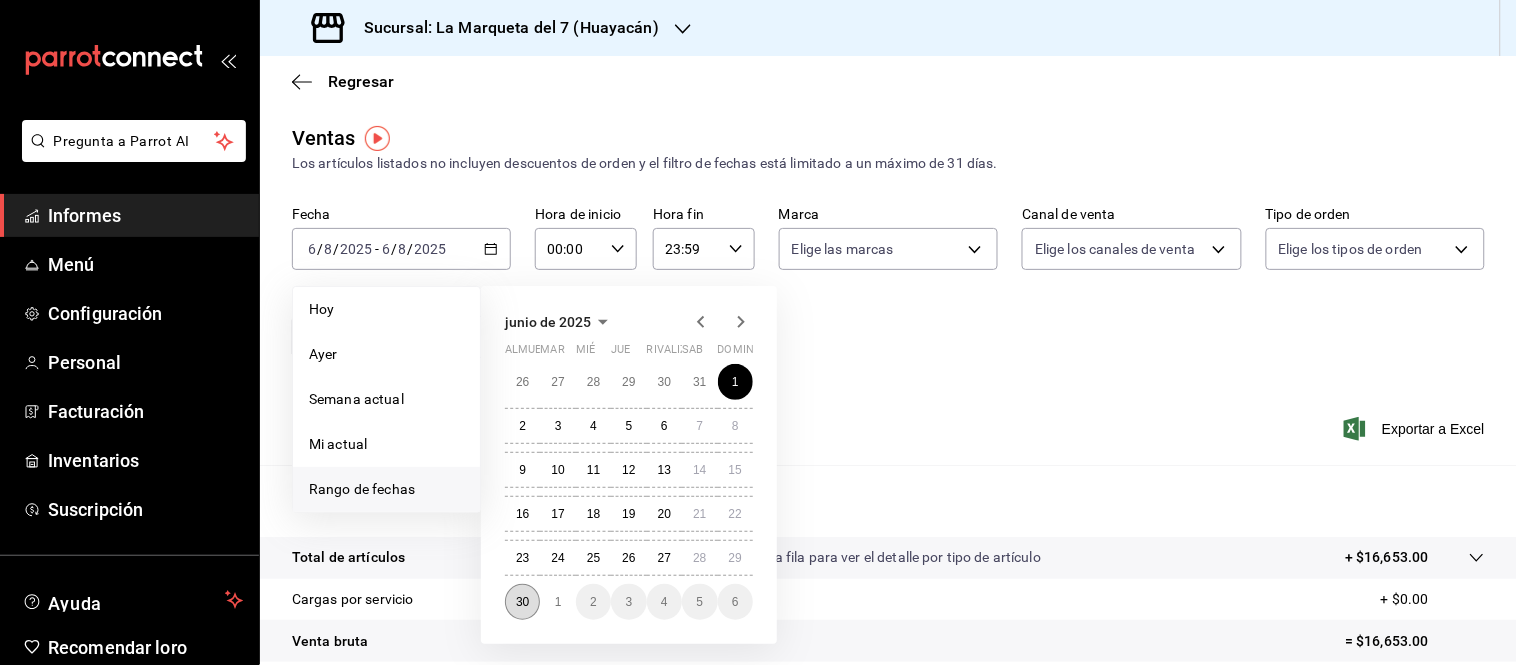 click on "30" at bounding box center [522, 602] 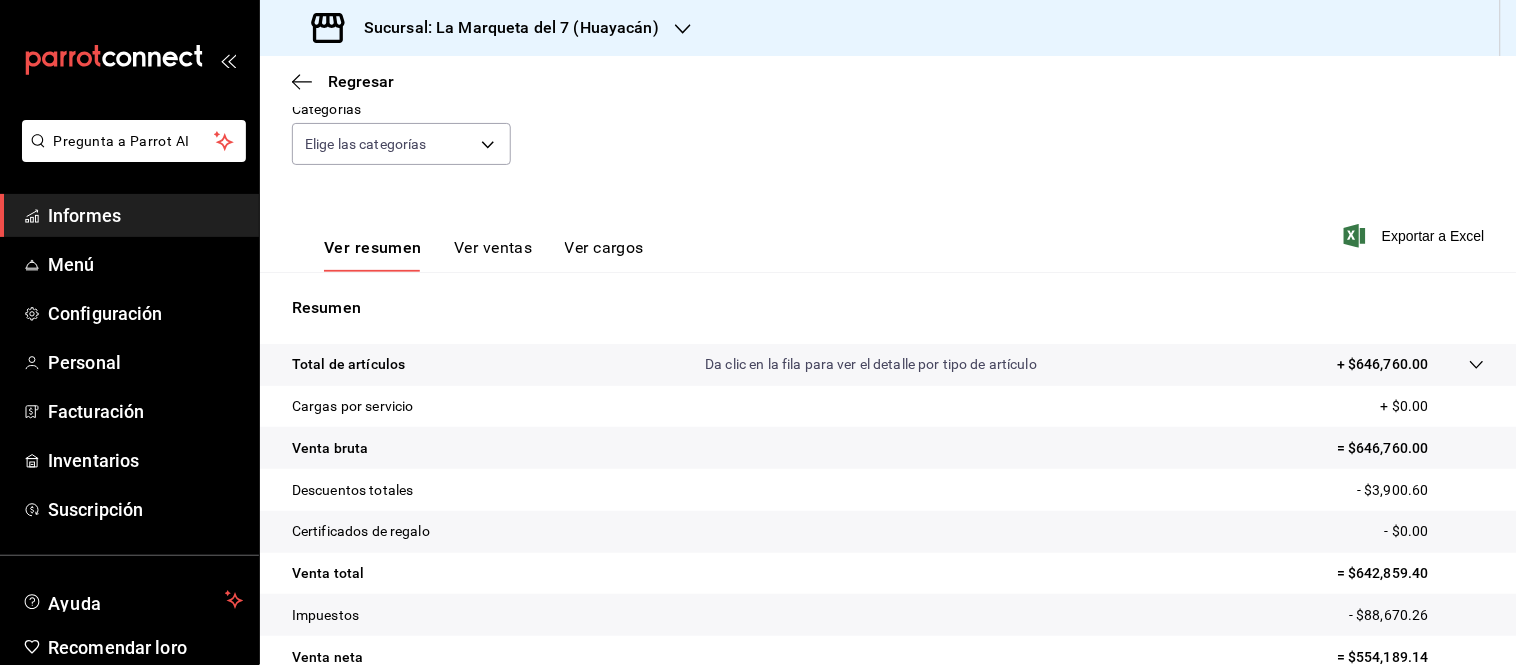 scroll, scrollTop: 222, scrollLeft: 0, axis: vertical 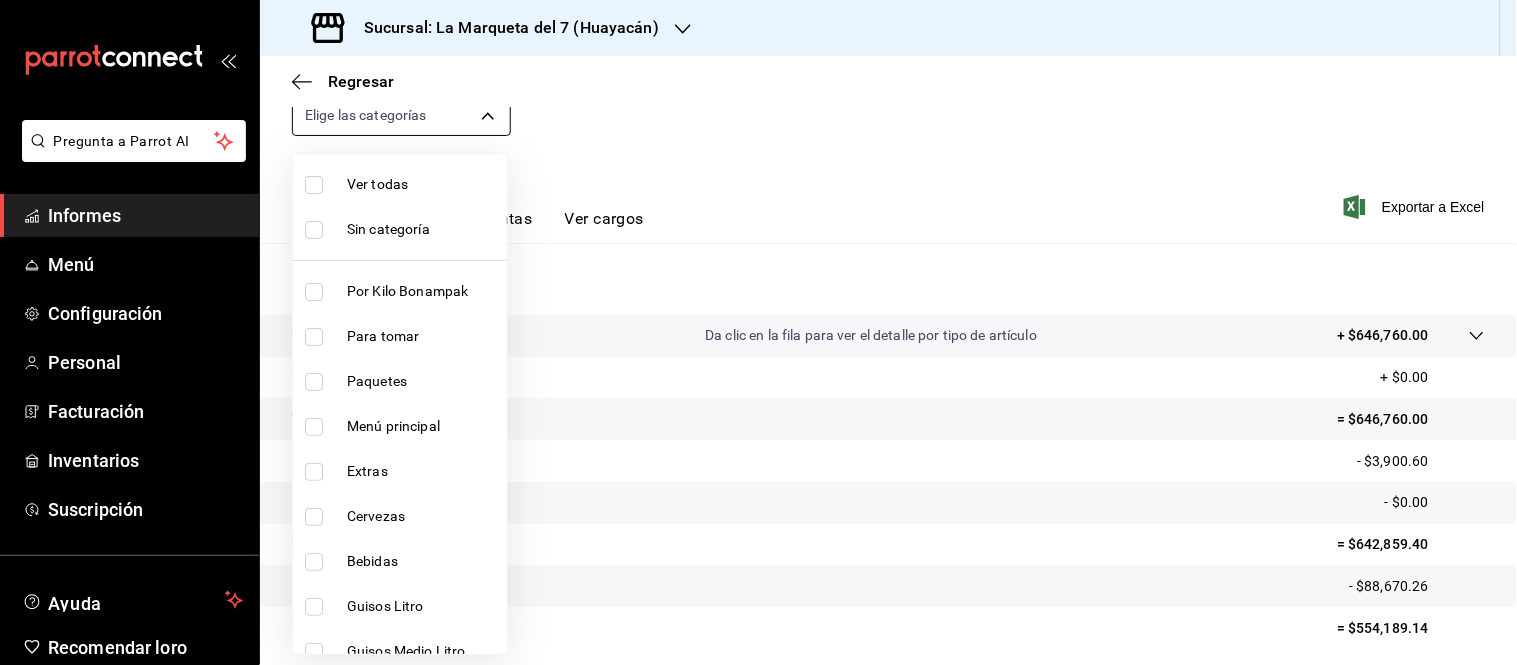 click on "Pregunta a Parrot AI Informes   Menú   Configuración   Personal   Facturación   Inventarios   Suscripción   Ayuda Recomendar loro   Carolina Cortés-Monroy   Sugerir nueva función   Sucursal: La Marqueta del 7 (Huayacán) Regresar Ventas Los artículos listados no incluyen descuentos de orden y el filtro de fechas está limitado a un máximo de 31 días. Fecha [DATE] [NUMBER] / [NUMBER] / [YEAR] - [DATE] [NUMBER] / [NUMBER] / [YEAR] Hora de inicio 00:00 Hora de inicio Hora fin 23:59 Hora fin Marca Elige las marcas Canal de venta Elige los canales de venta Tipo de orden Elige los tipos de orden Categorías Elige las categorías Ver resumen Ver ventas Ver cargos Exportar a Excel Resumen Total de artículos Da clic en la fila para ver el detalle por tipo de artículo + $646,760.00 Cargas por servicio + $0.00 Venta bruta = $646,760.00 Descuentos totales - $3,900.60 Certificados de regalo - $0.00 Venta total = $642,859.40 Impuestos - $88,670.26 Venta neta = $554,189.14 Texto original Valora esta traducción Ver video tutorial" at bounding box center (758, 332) 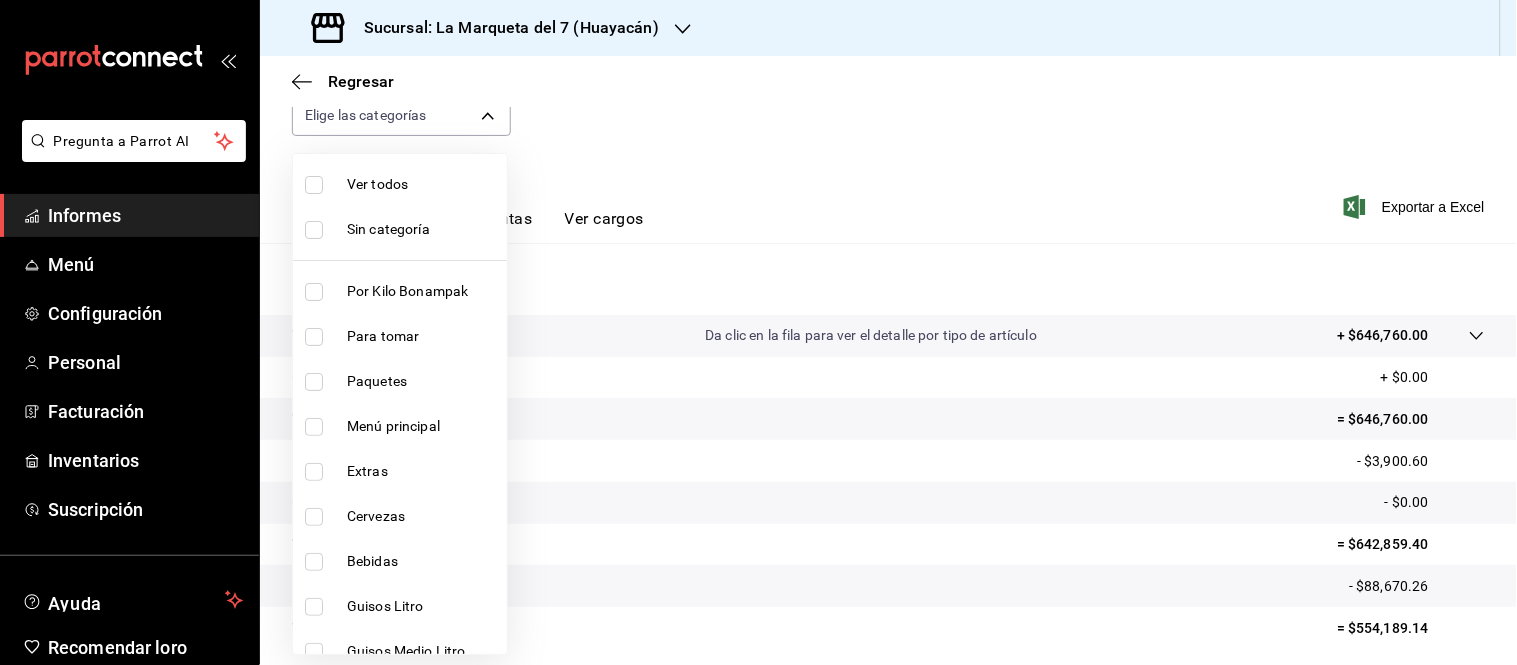 click on "Por Kilo Bonampak" at bounding box center [407, 291] 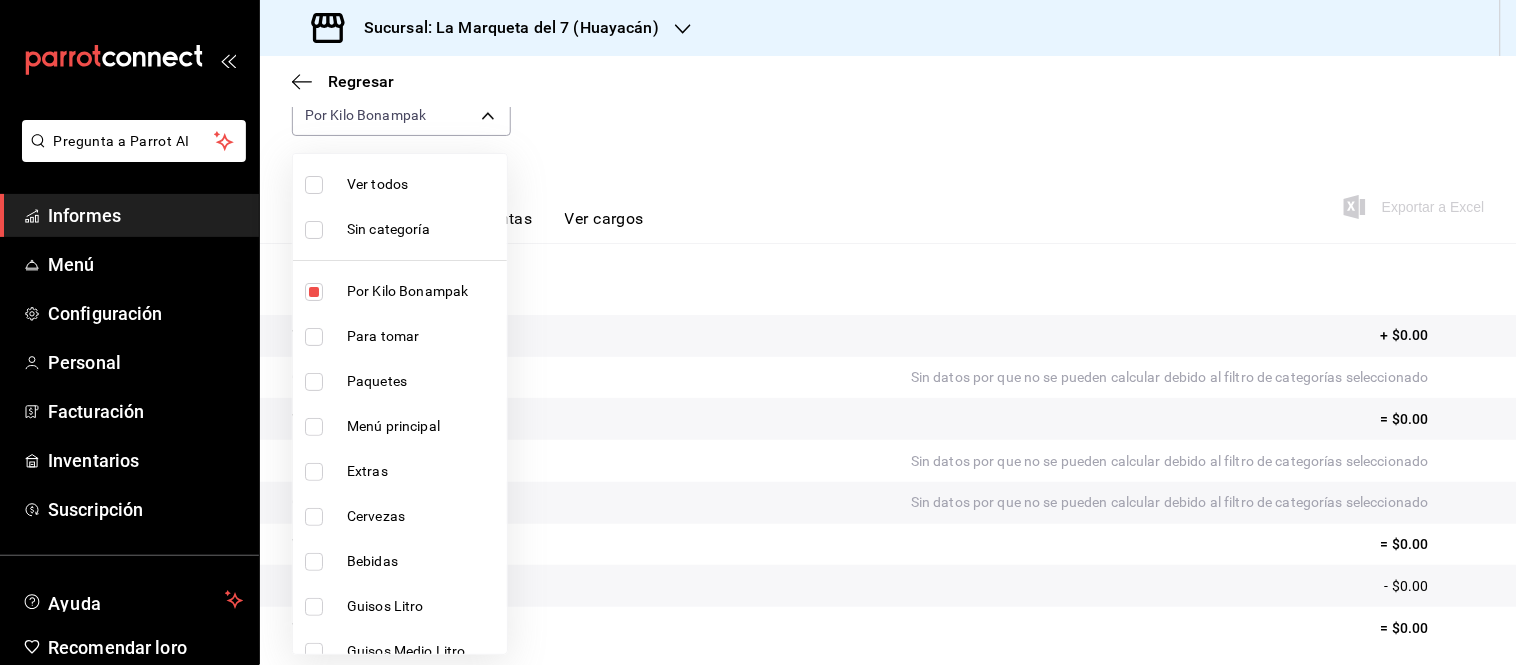 click on "Por Kilo Bonampak" at bounding box center [407, 291] 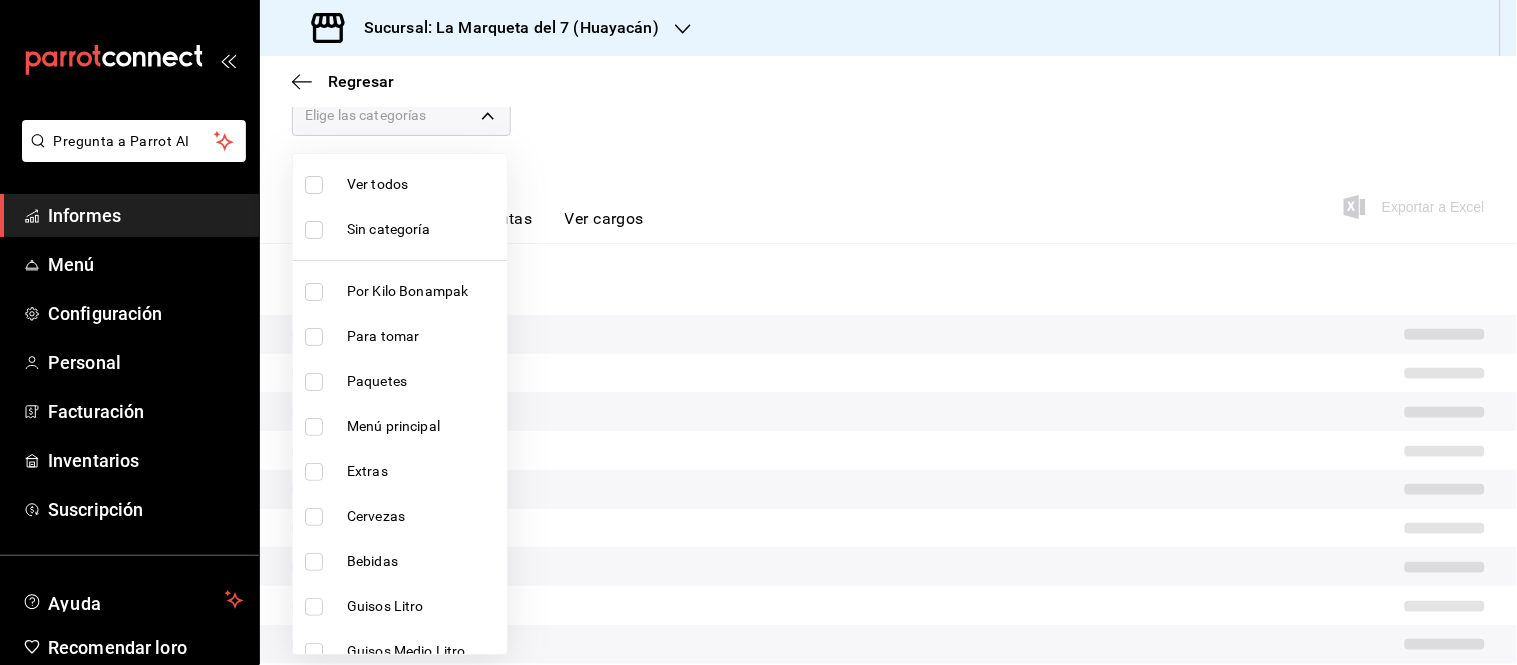 click on "Para tomar" at bounding box center (383, 336) 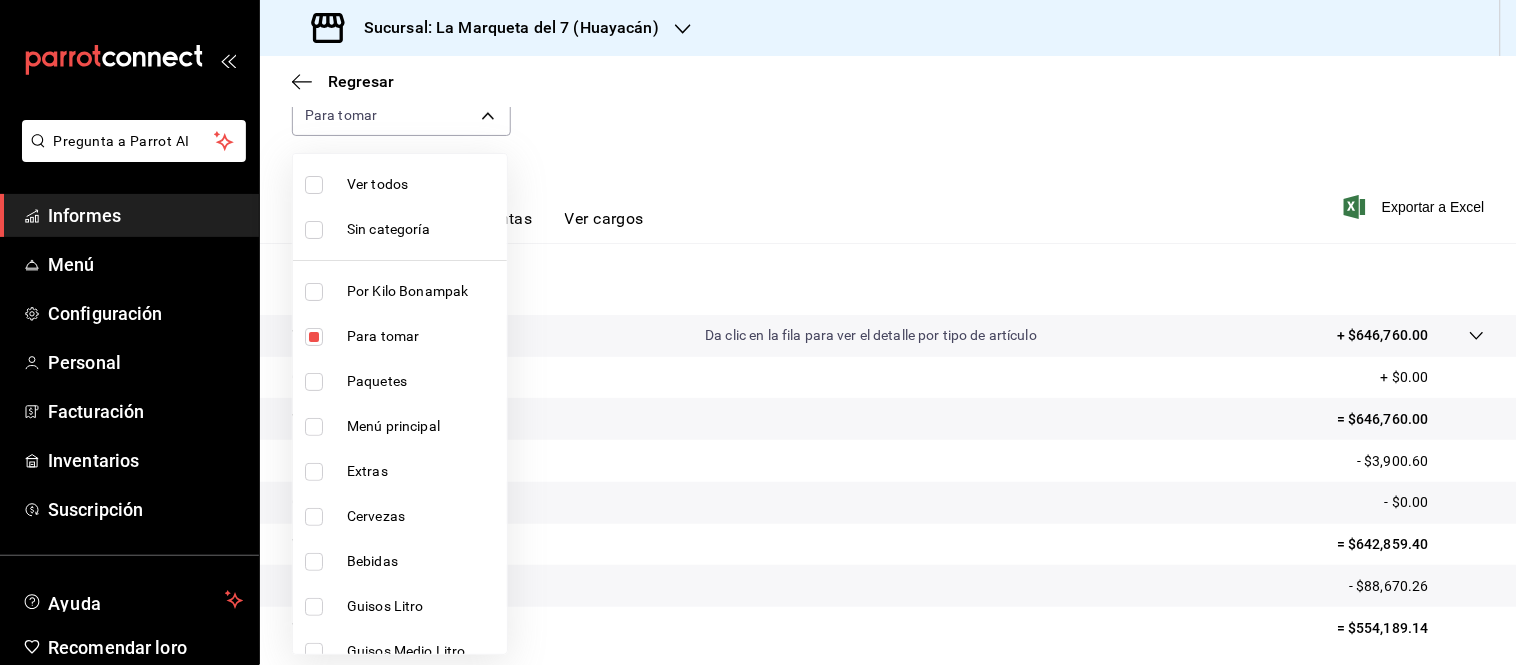 click on "Para tomar" at bounding box center [383, 336] 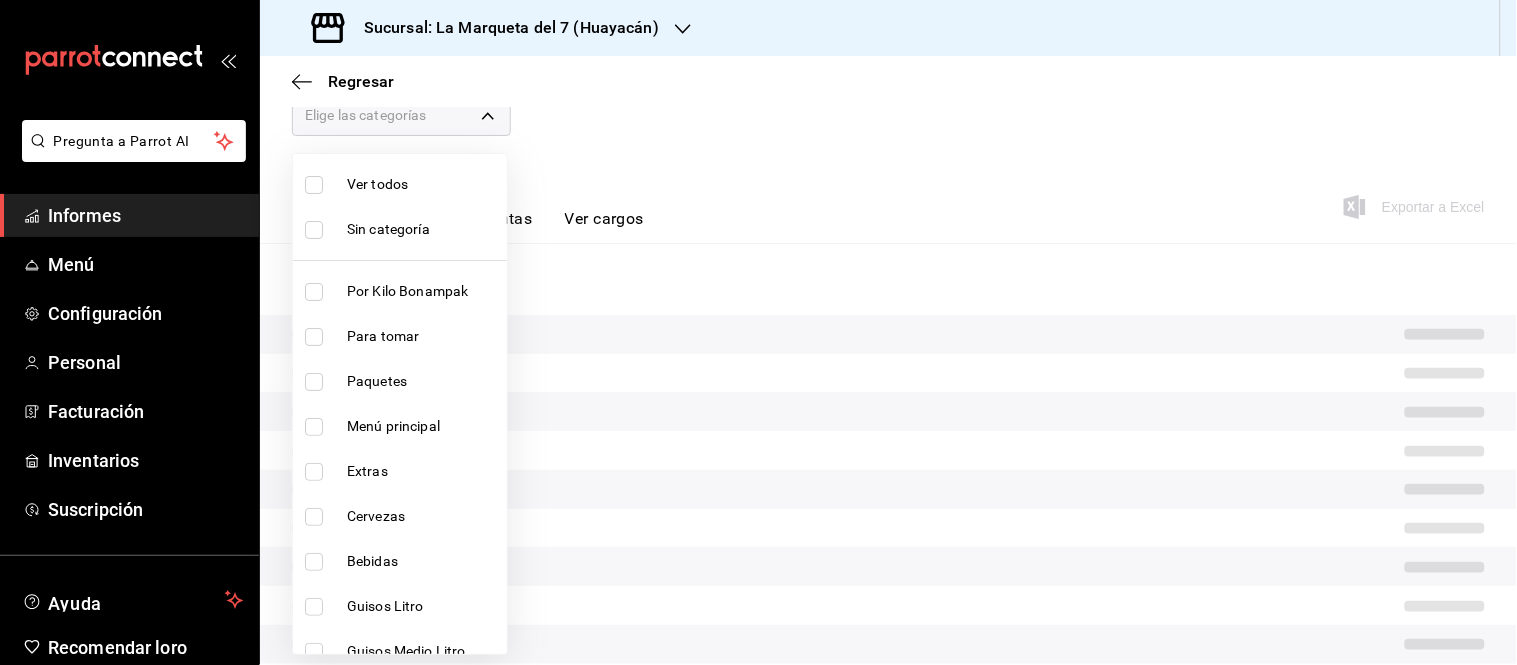 click on "Para tomar" at bounding box center (383, 336) 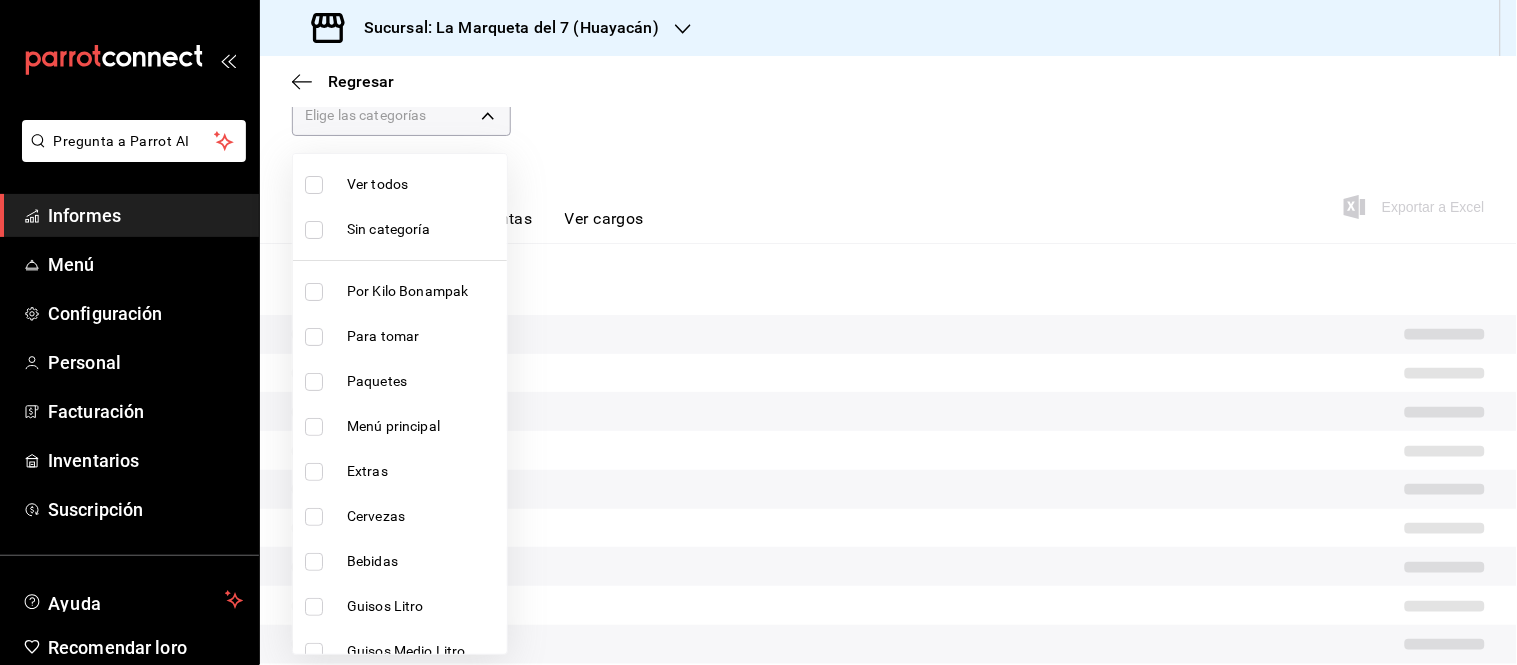 type on "e9daf2da-01df-4fa1-a7c8-293c8babf195" 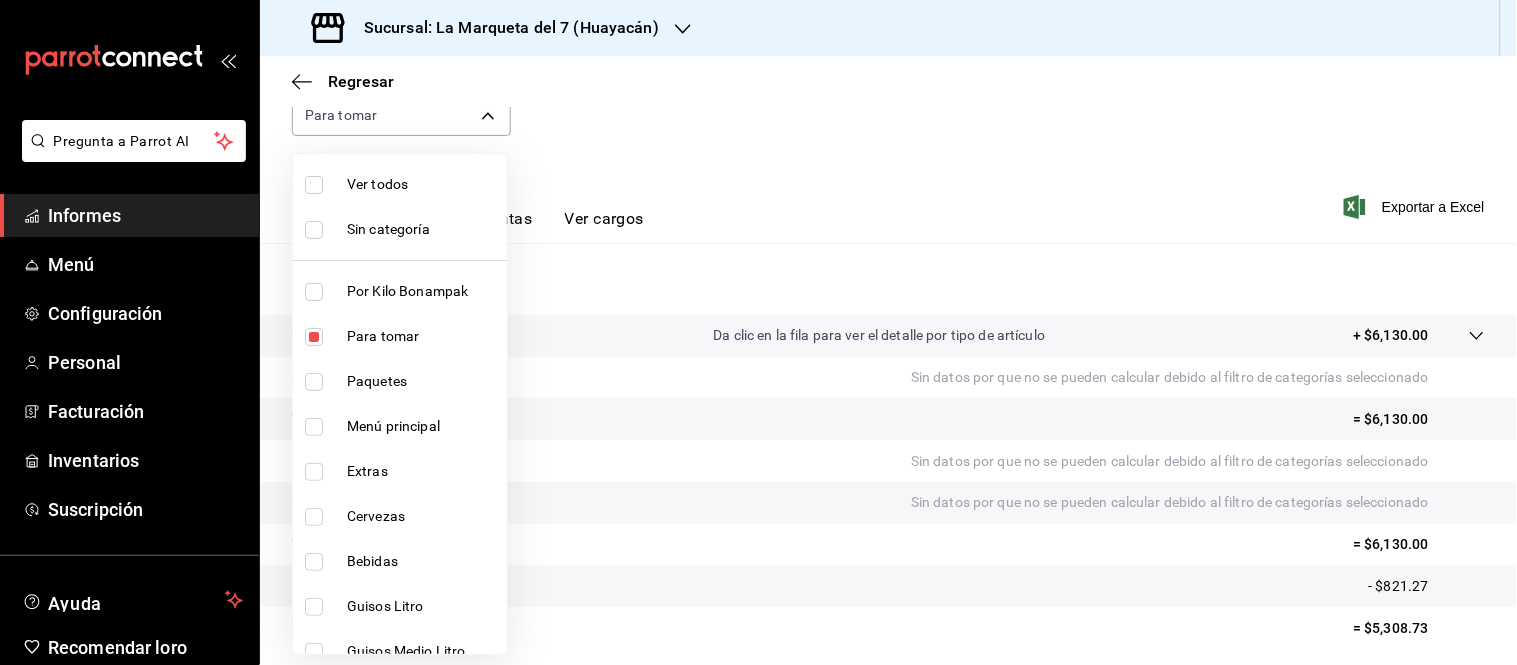 click at bounding box center [314, 382] 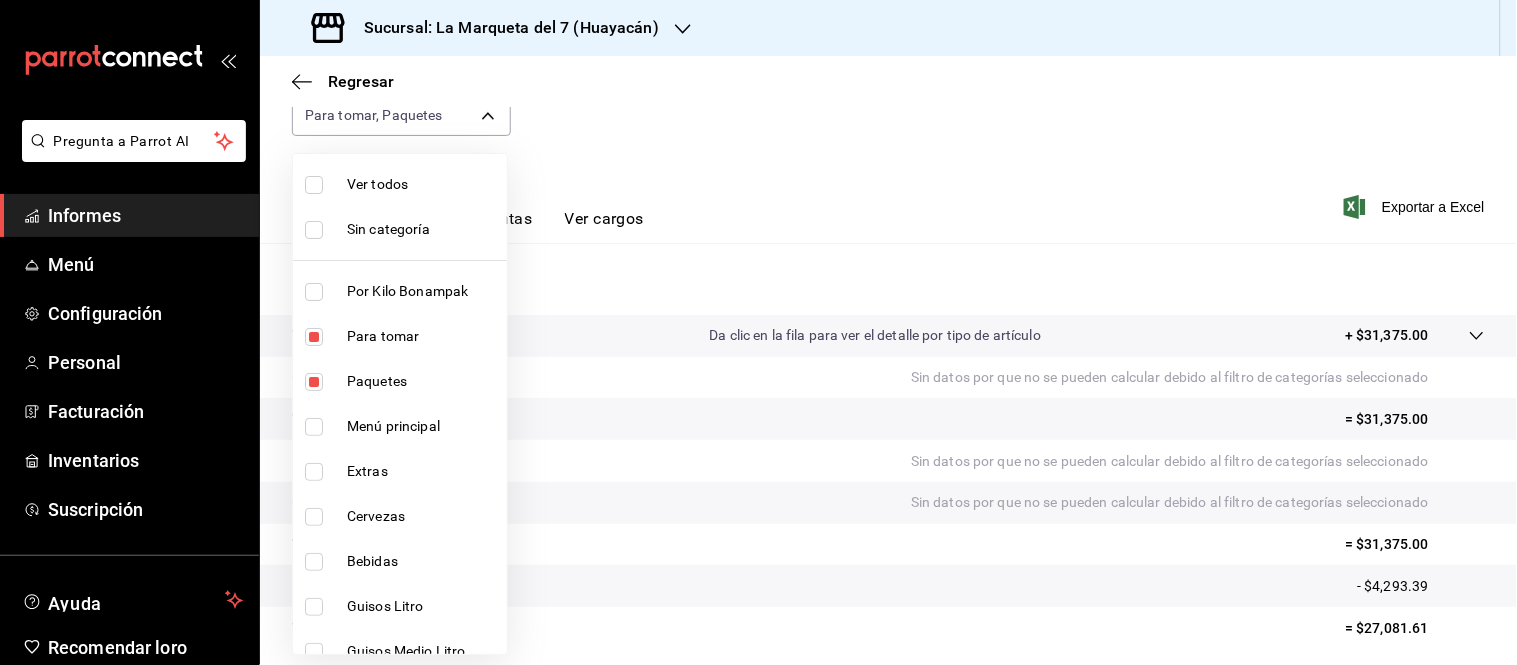 click at bounding box center (314, 337) 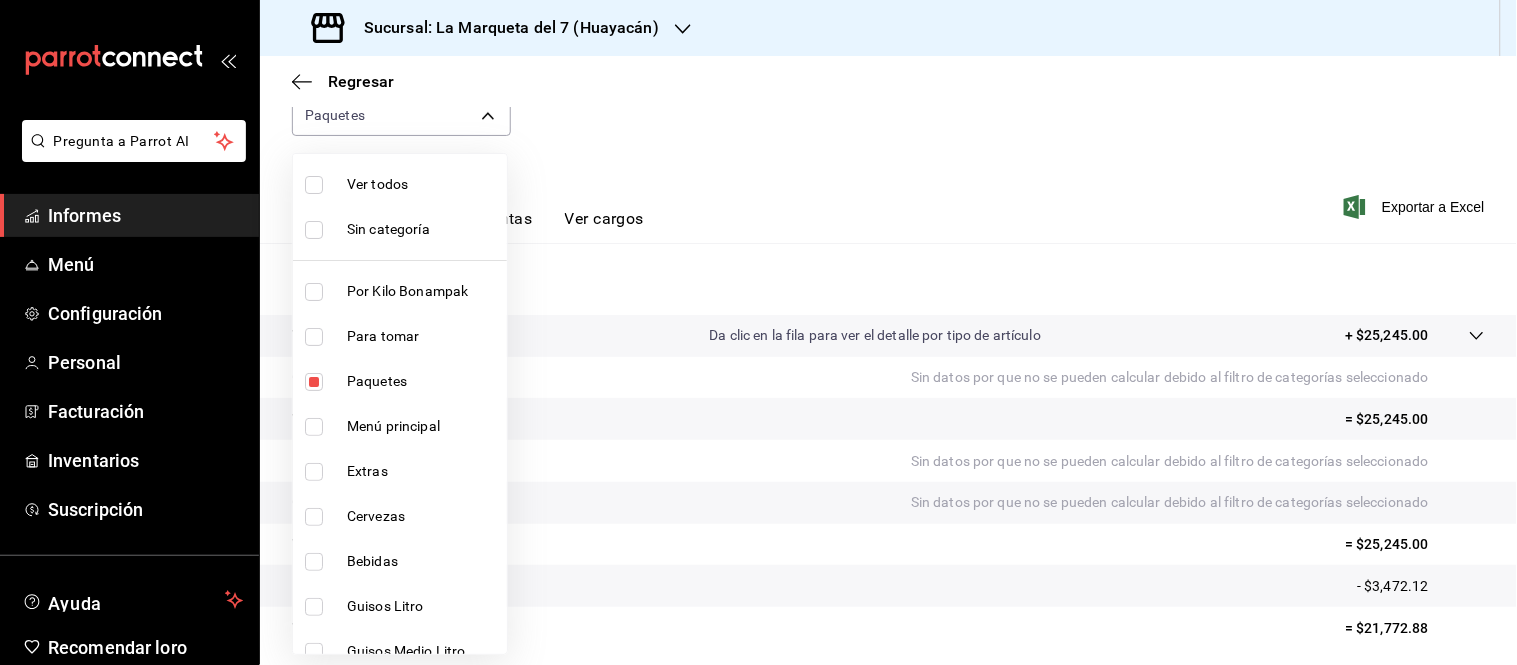 click at bounding box center [314, 382] 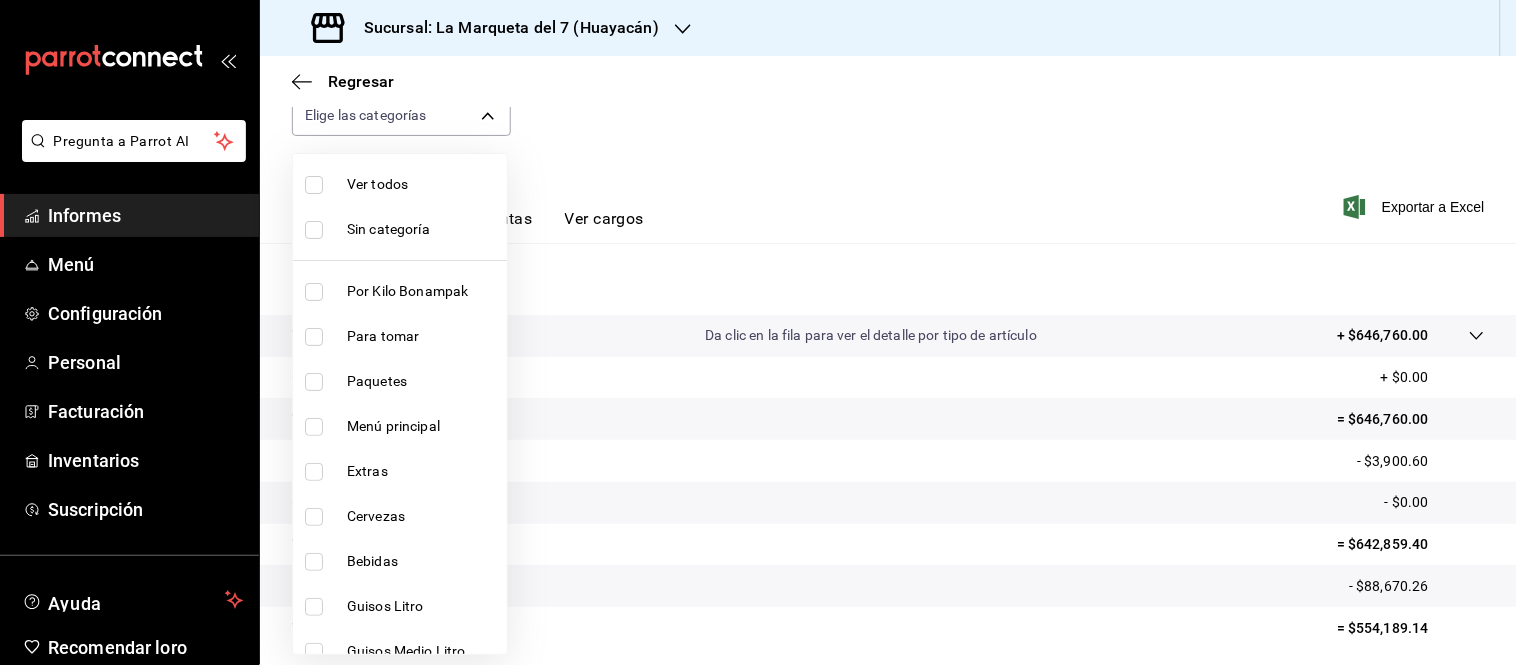 click at bounding box center [318, 427] 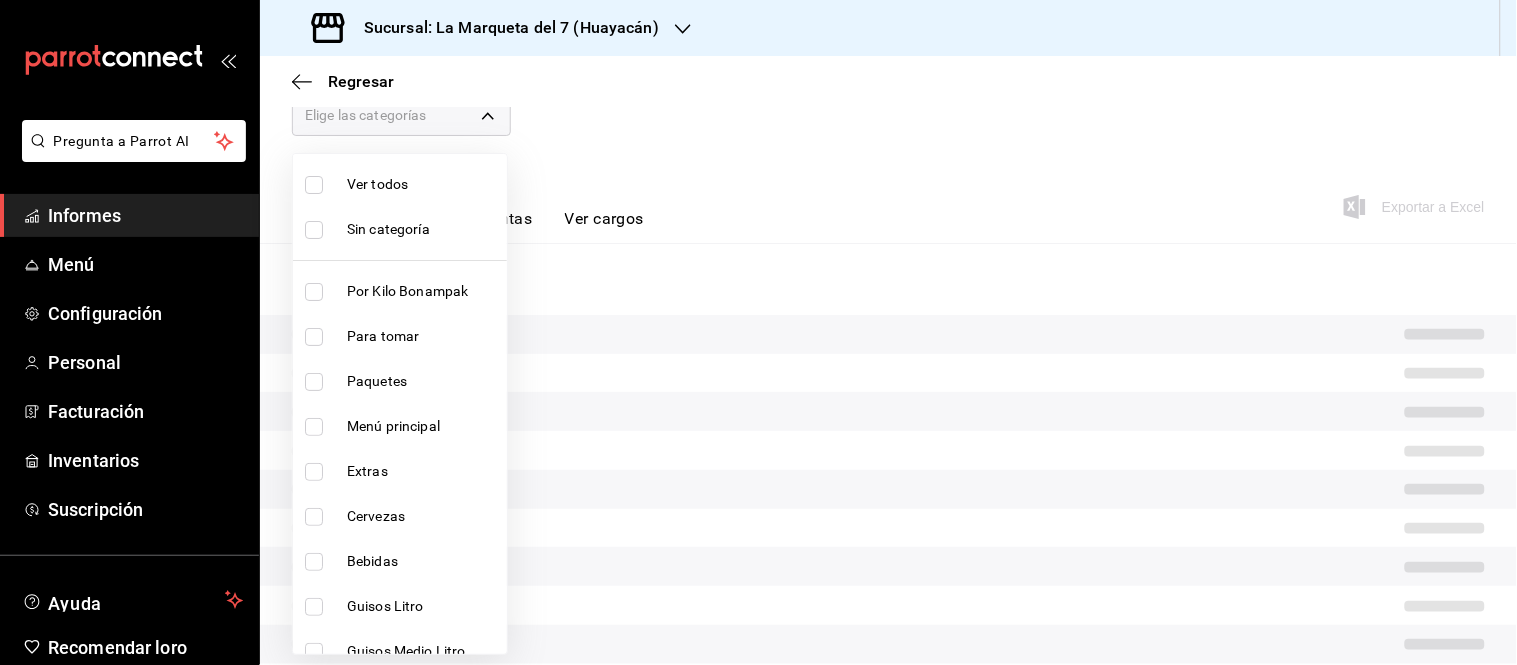 click at bounding box center (314, 427) 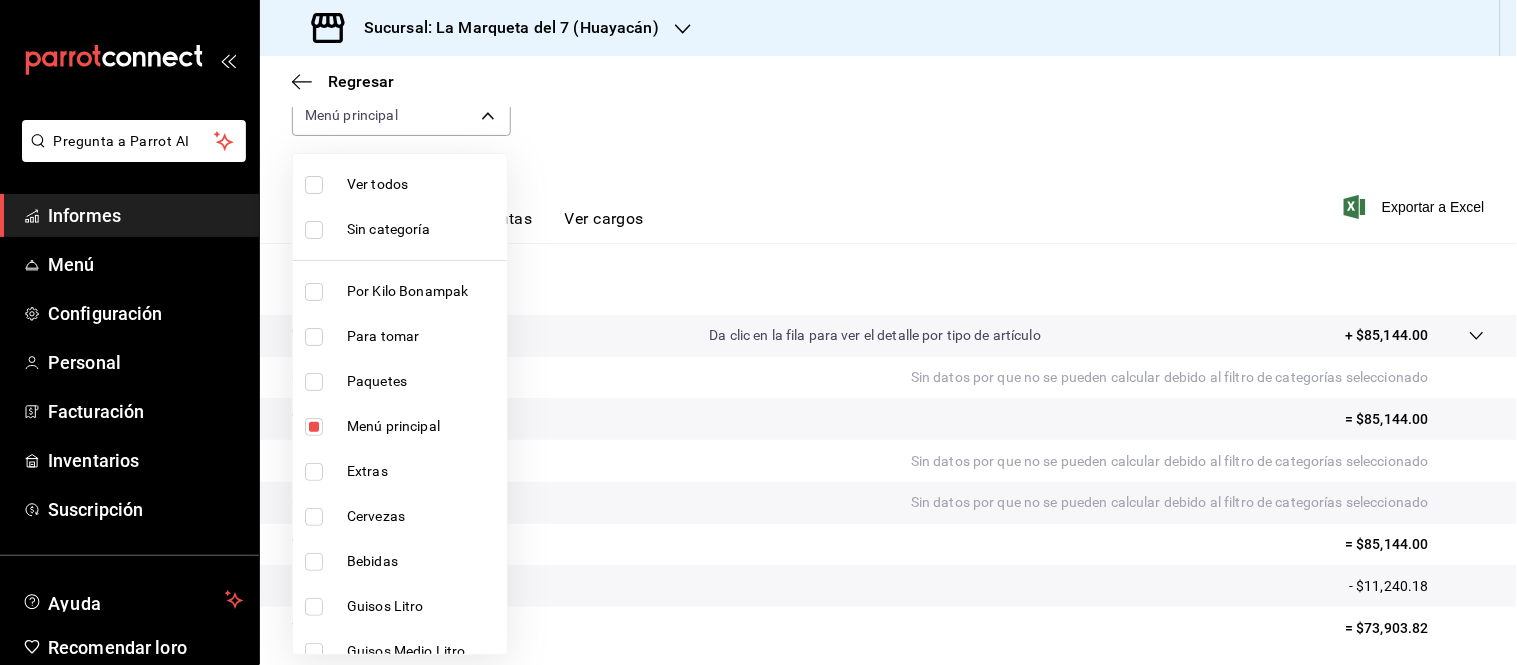 click on "Menú principal" at bounding box center [400, 426] 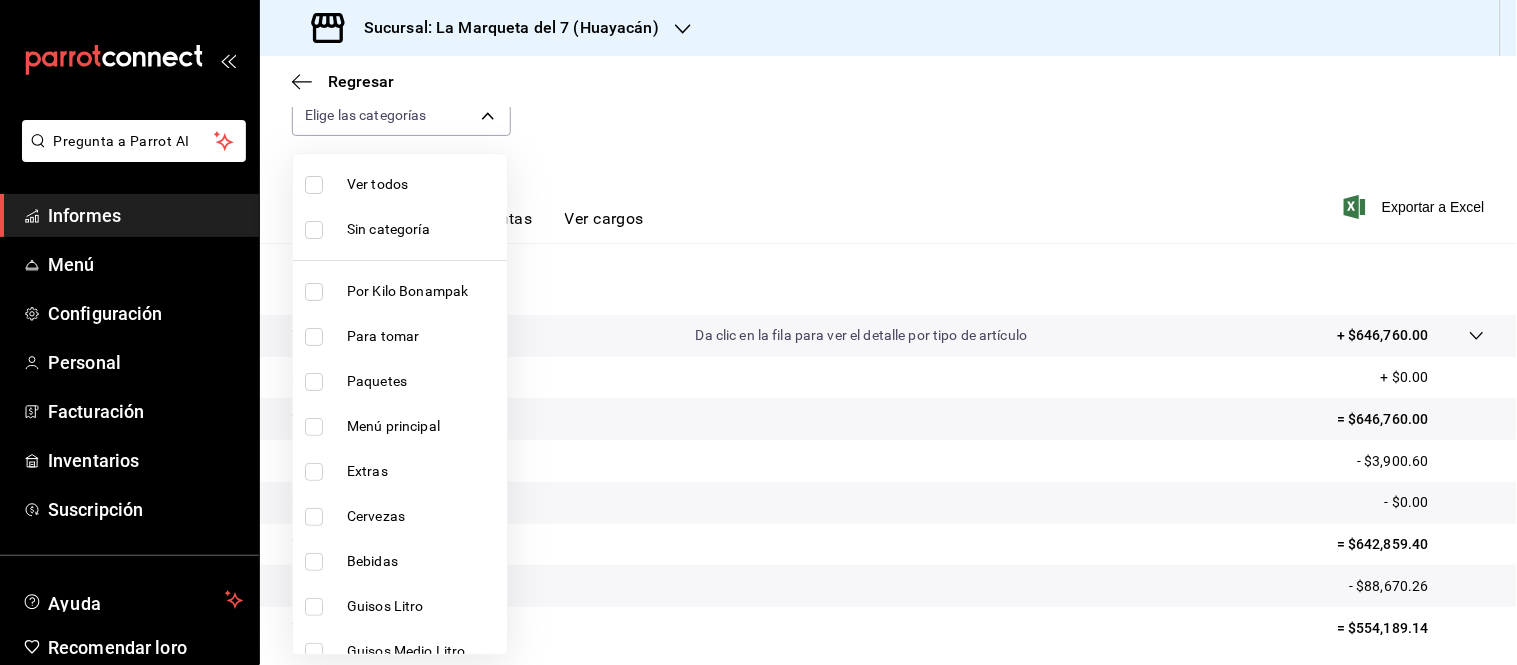 click at bounding box center [314, 472] 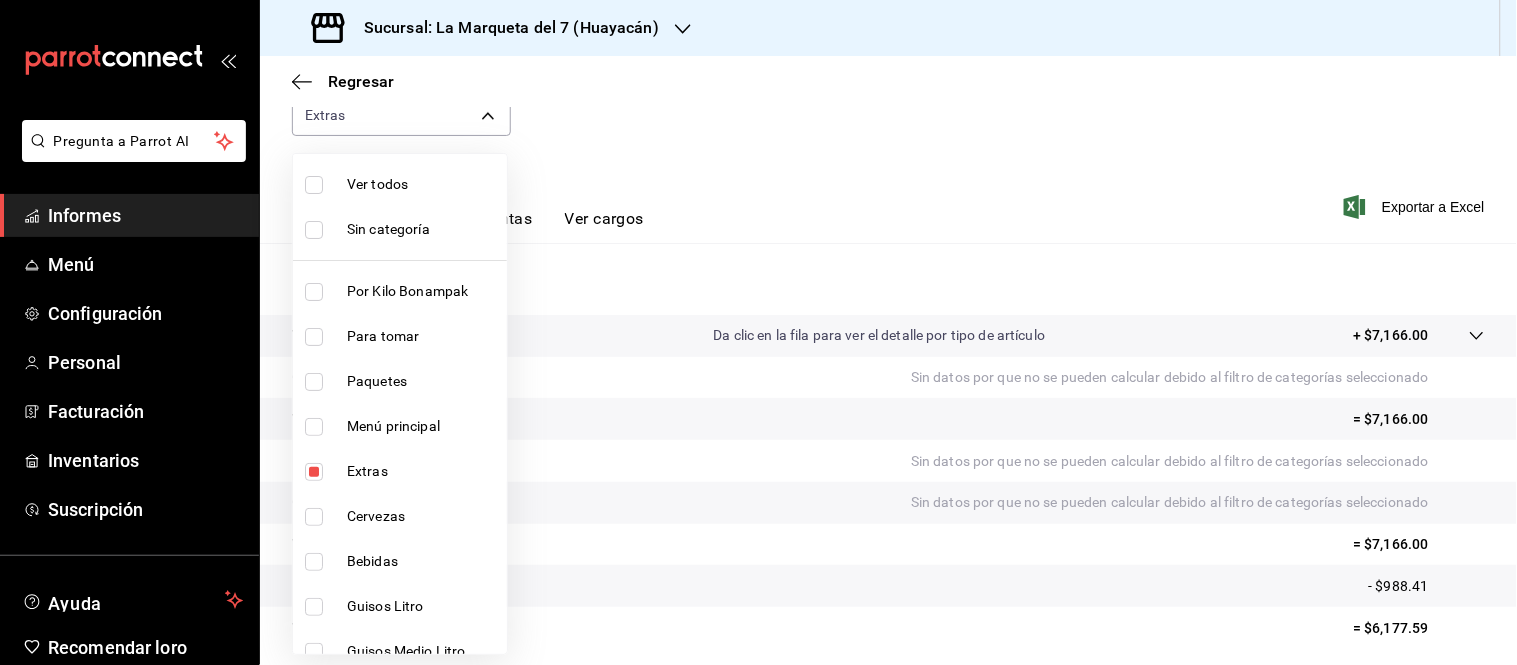 click on "Extras" at bounding box center [367, 471] 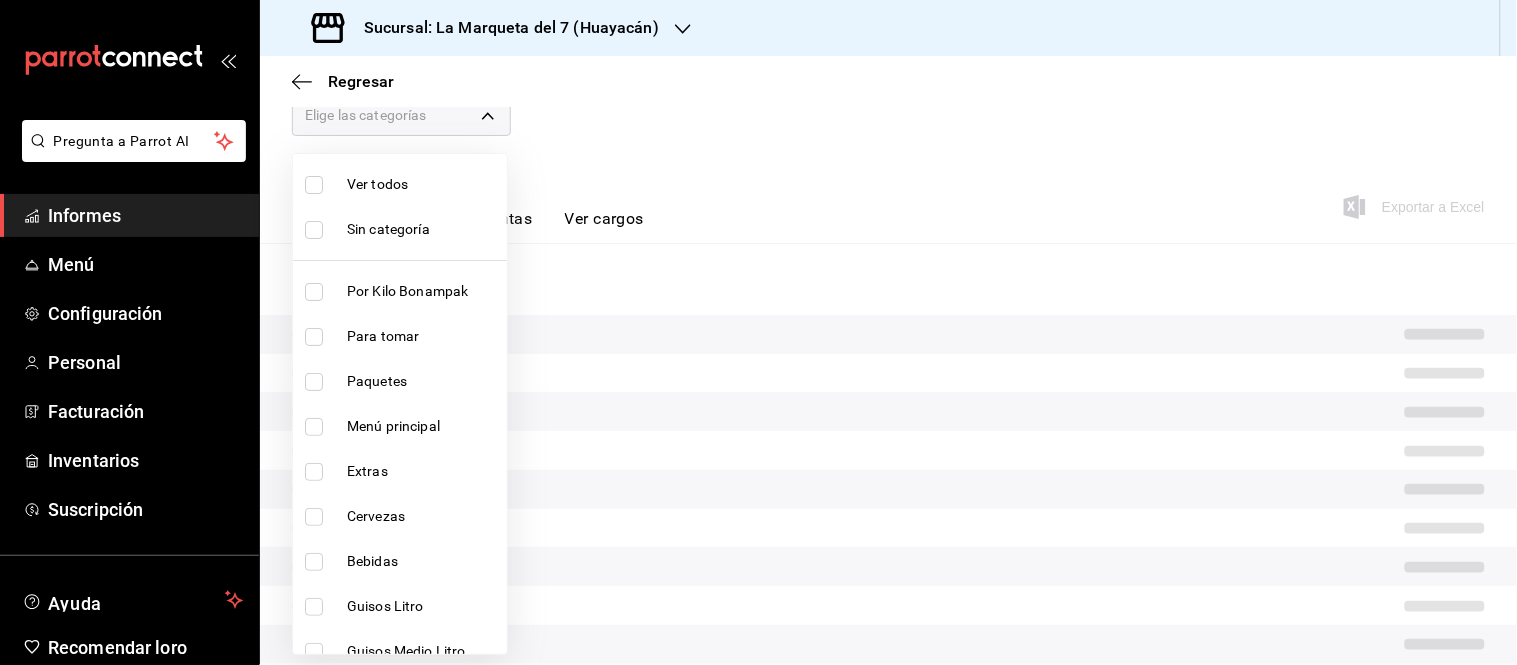 click on "Cervezas" at bounding box center (376, 516) 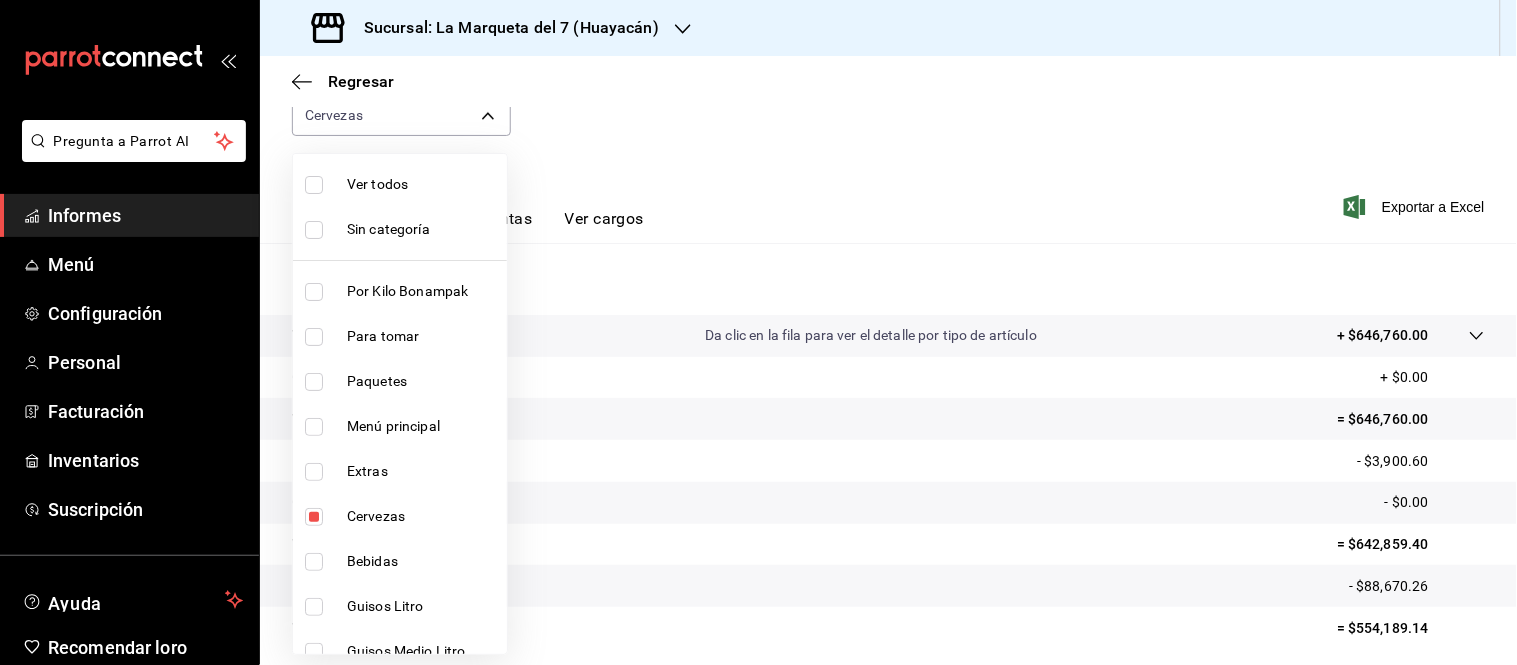 click at bounding box center [314, 517] 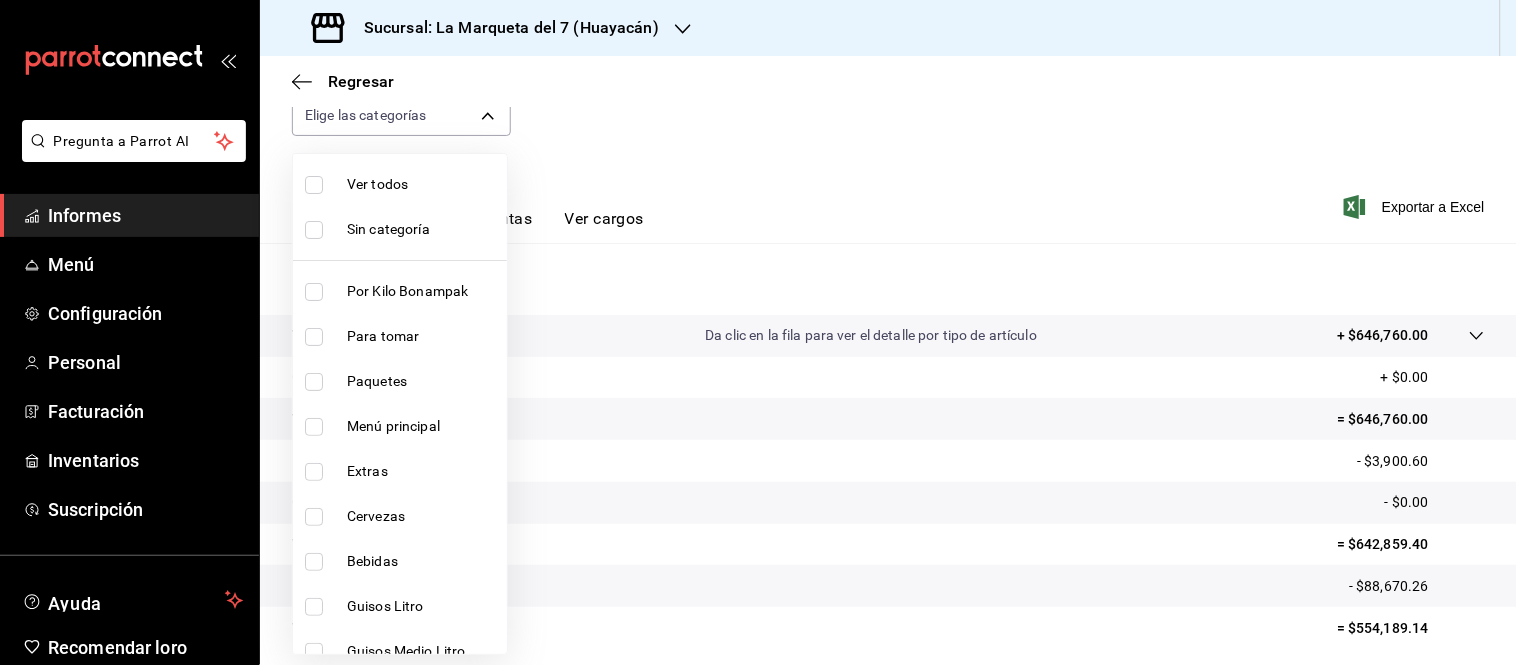 click at bounding box center (314, 517) 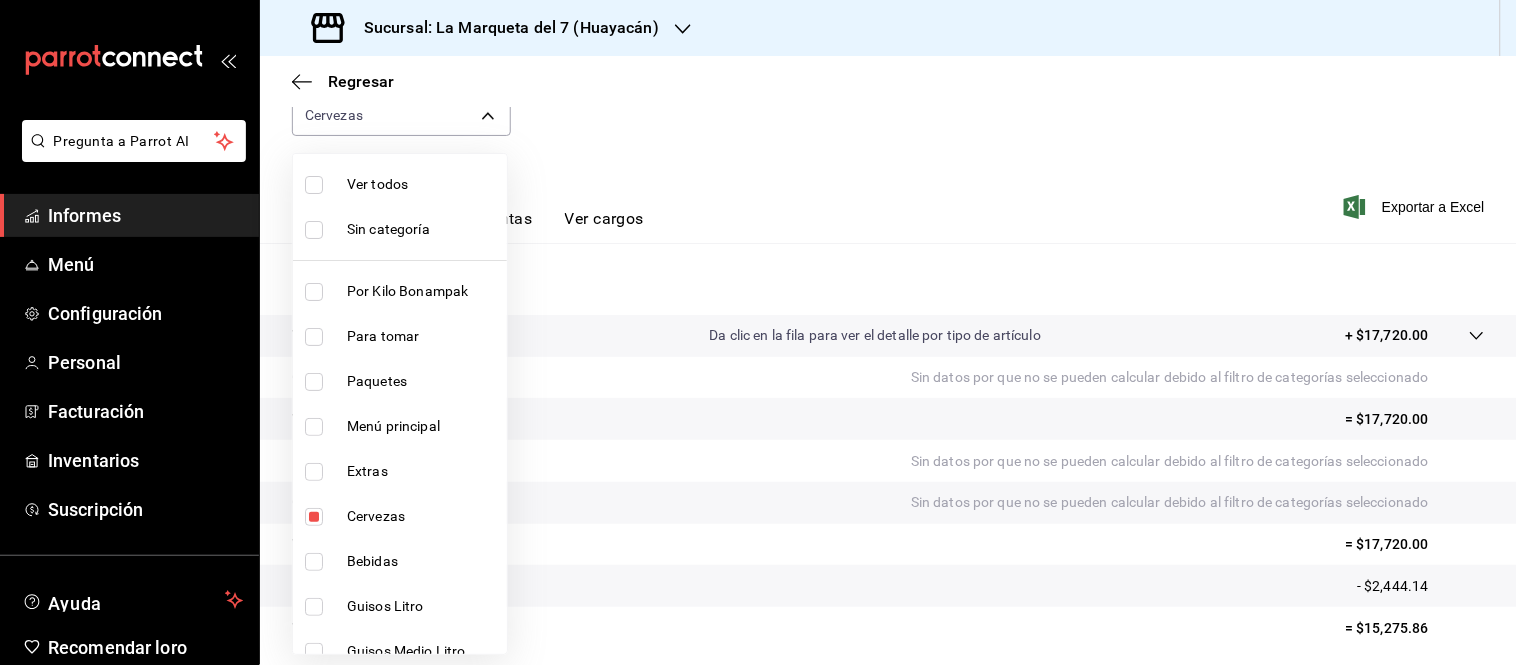 click at bounding box center (314, 562) 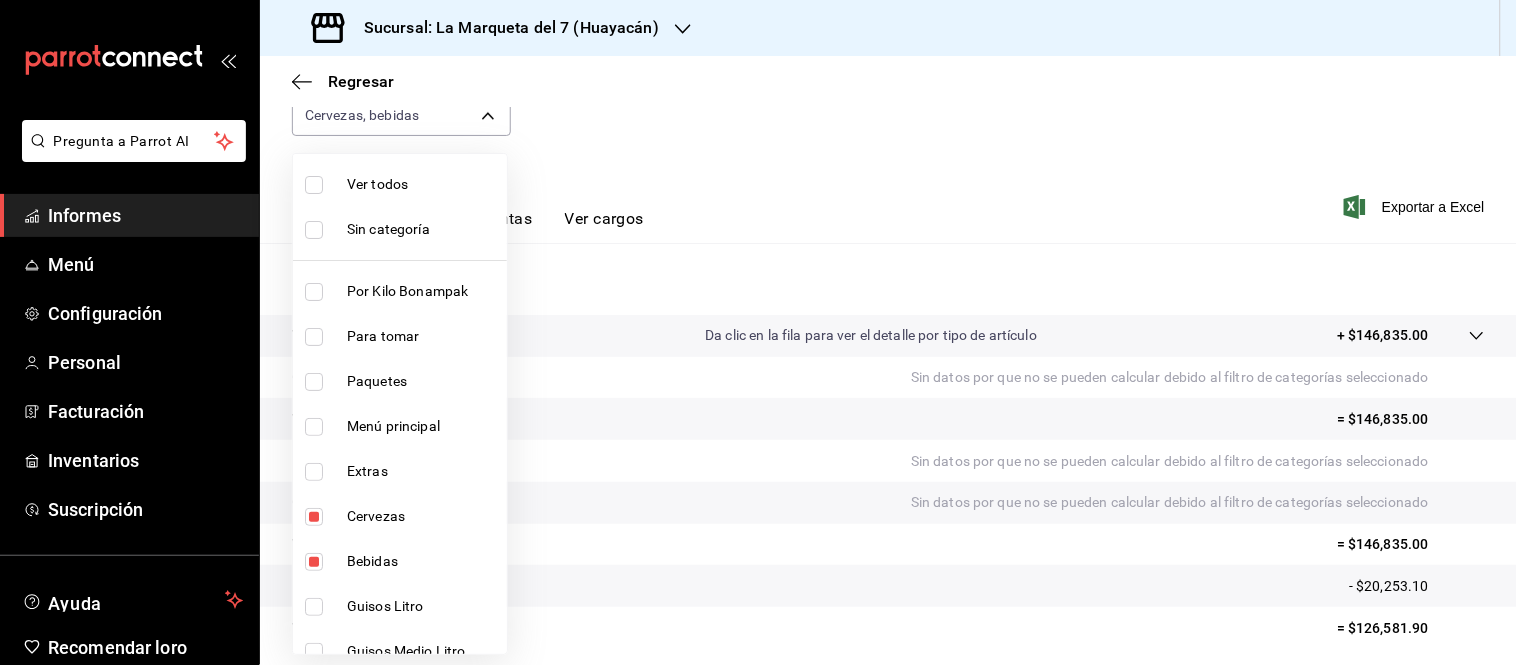 click at bounding box center (314, 517) 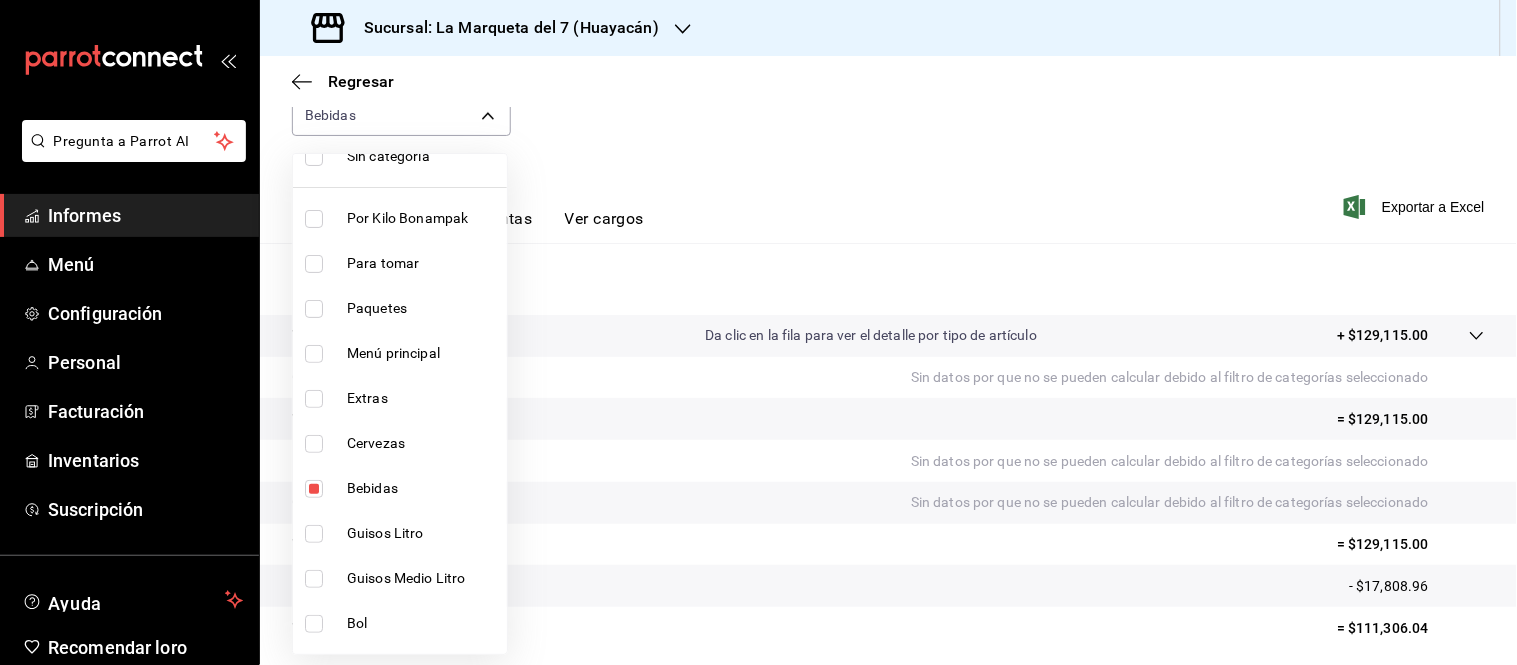 scroll, scrollTop: 111, scrollLeft: 0, axis: vertical 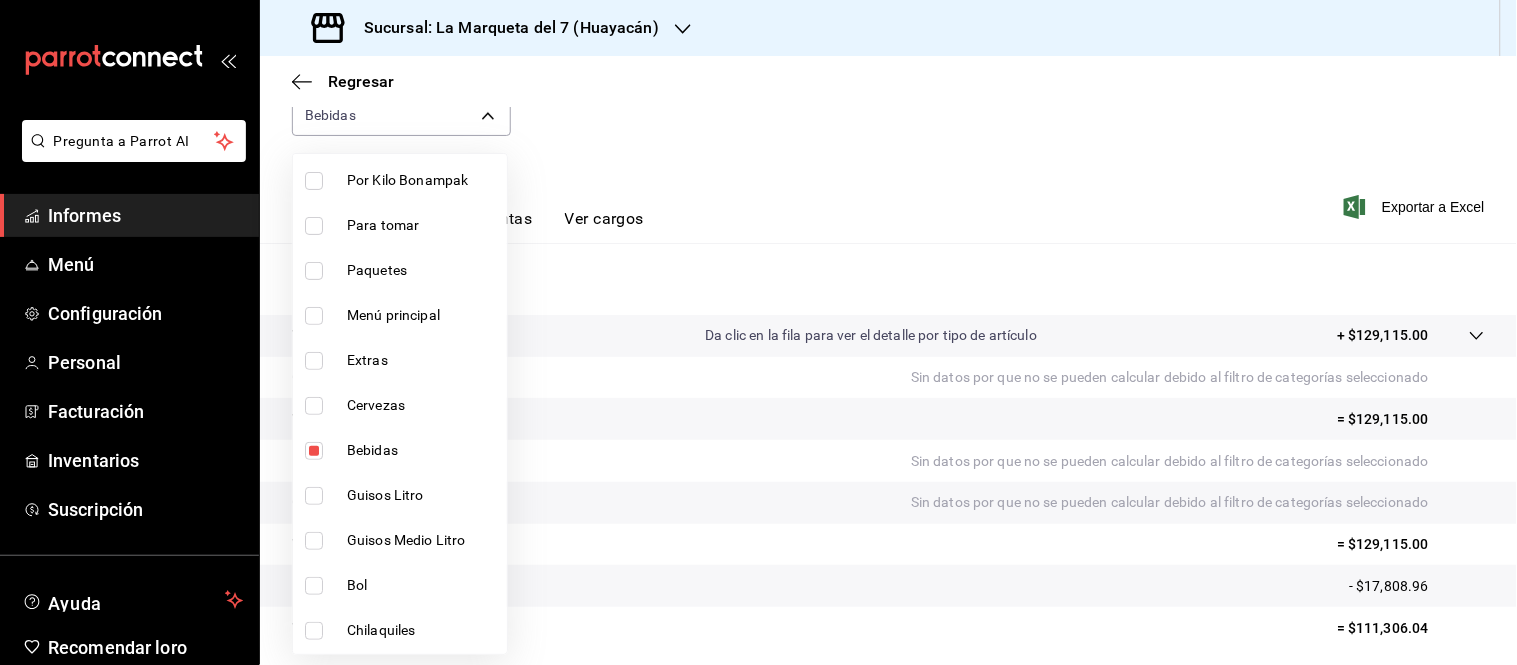 click on "Guisos Litro" at bounding box center (385, 495) 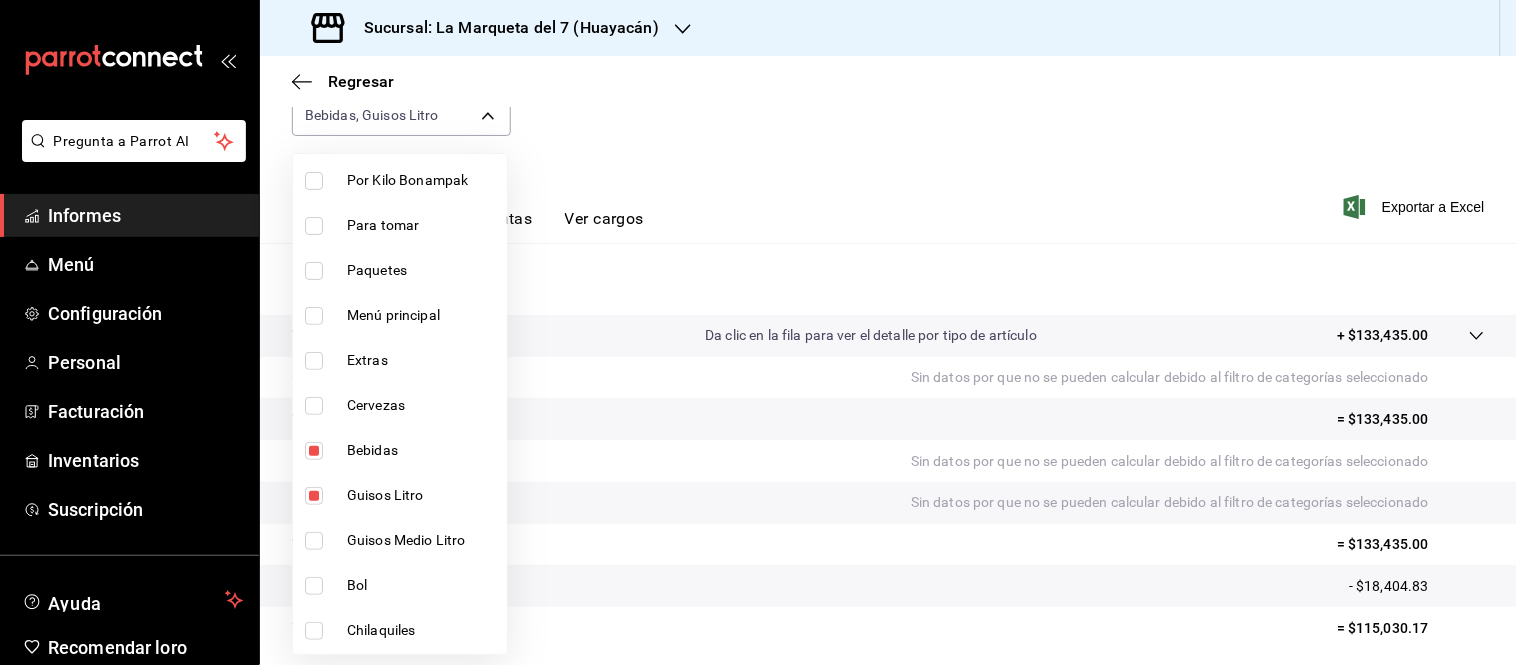 click at bounding box center [314, 451] 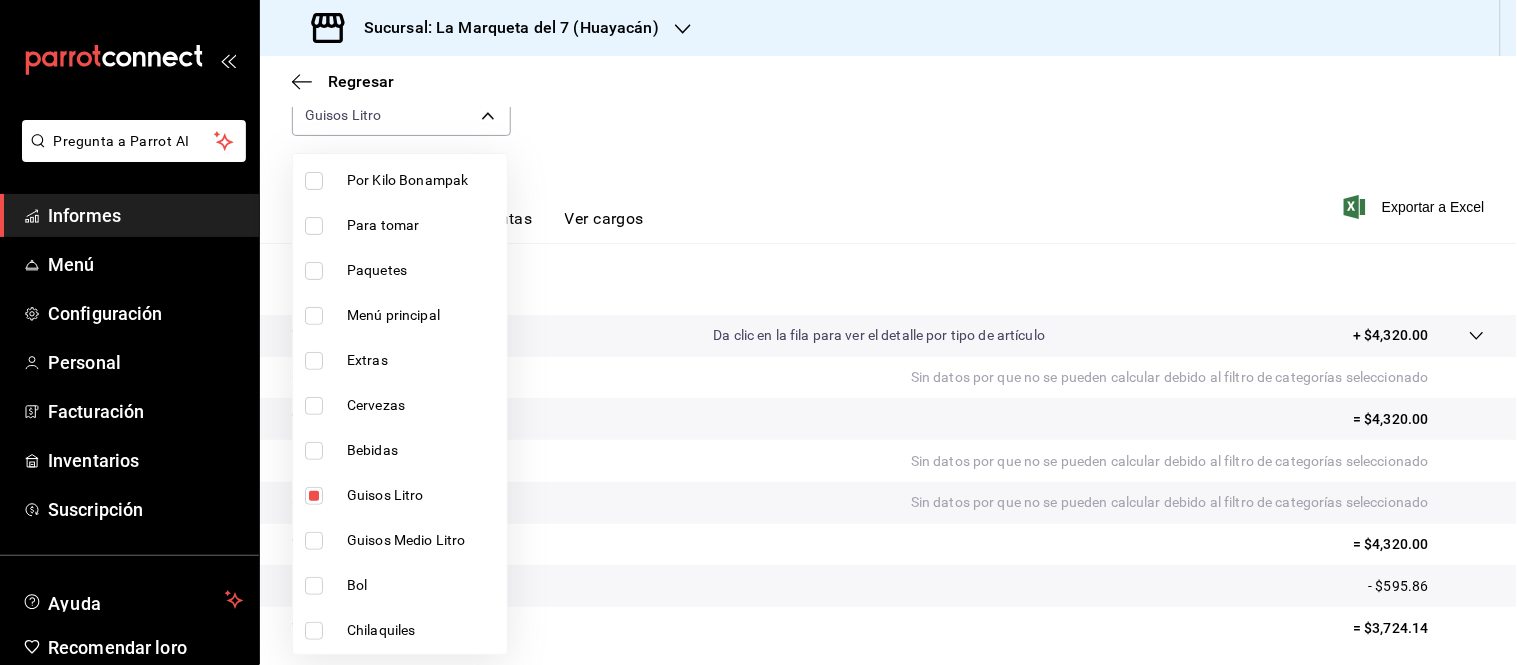click on "Guisos Medio Litro" at bounding box center [400, 540] 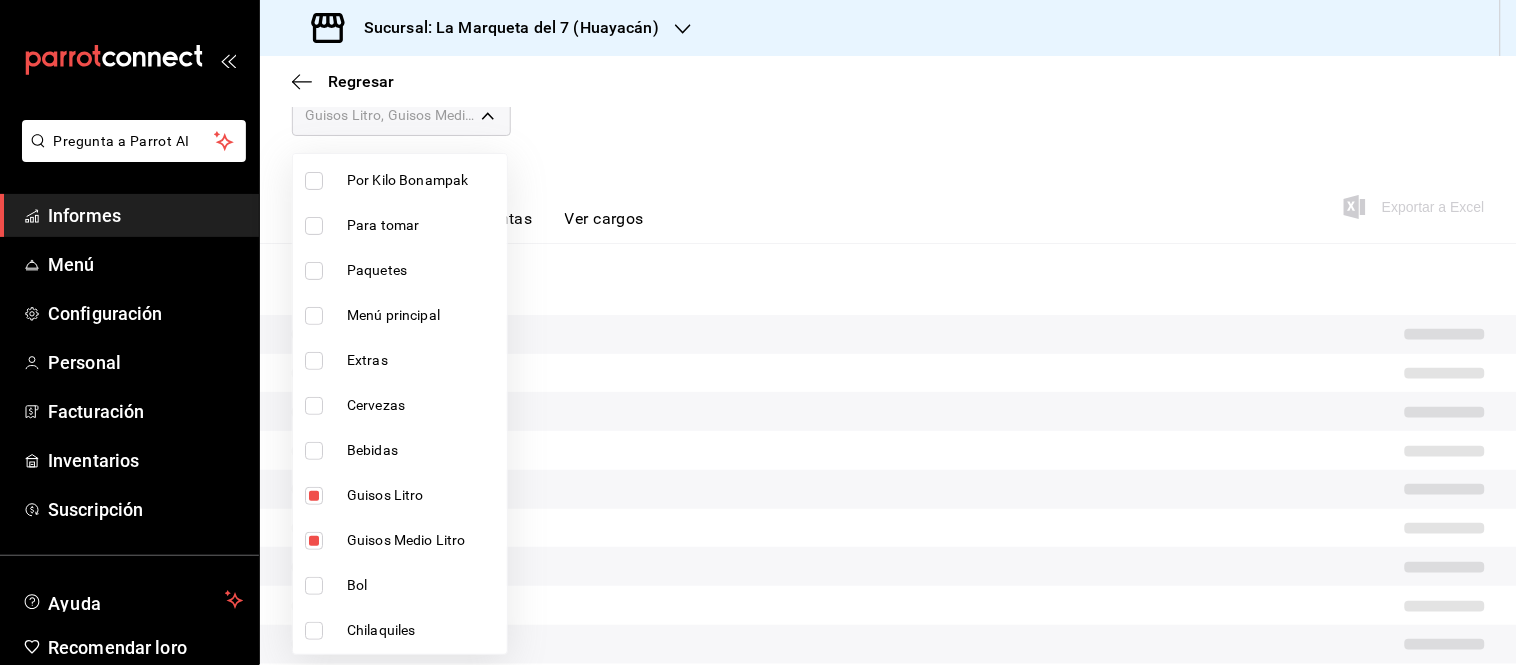 click at bounding box center [314, 541] 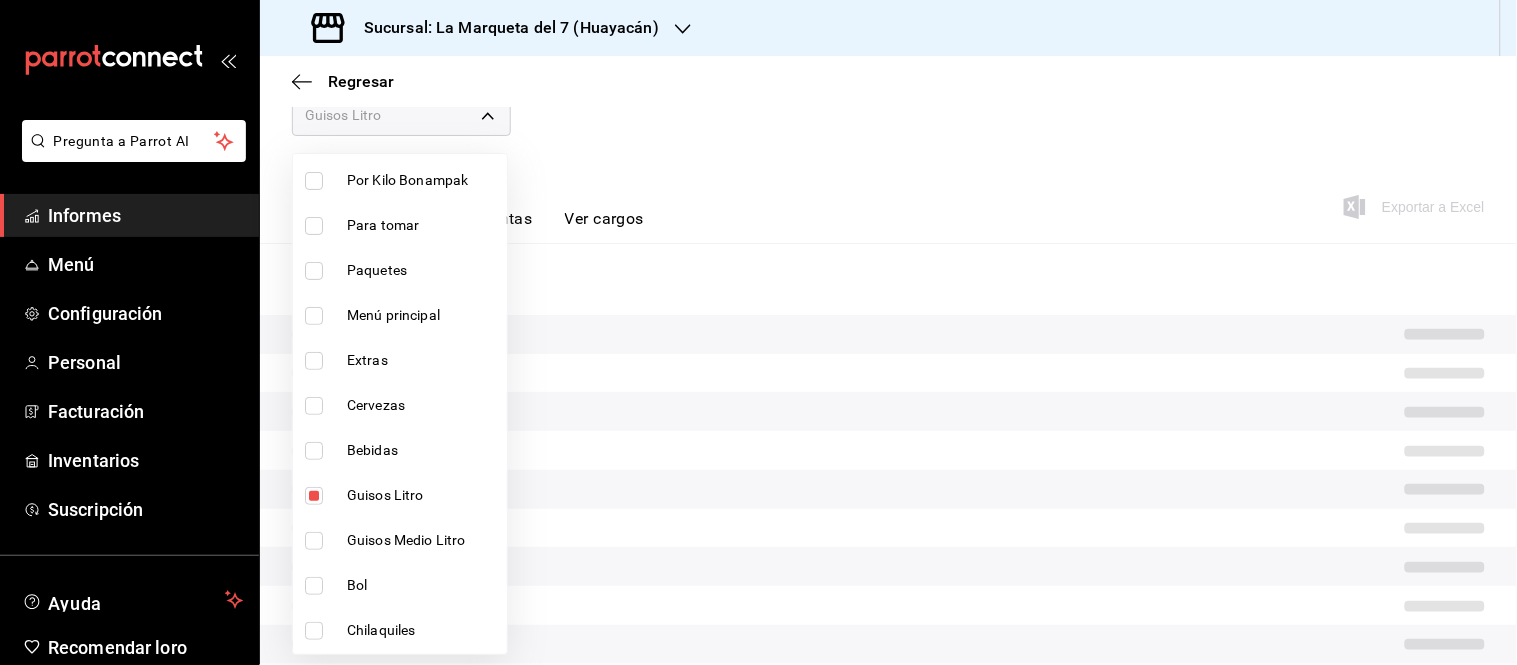 click at bounding box center [314, 541] 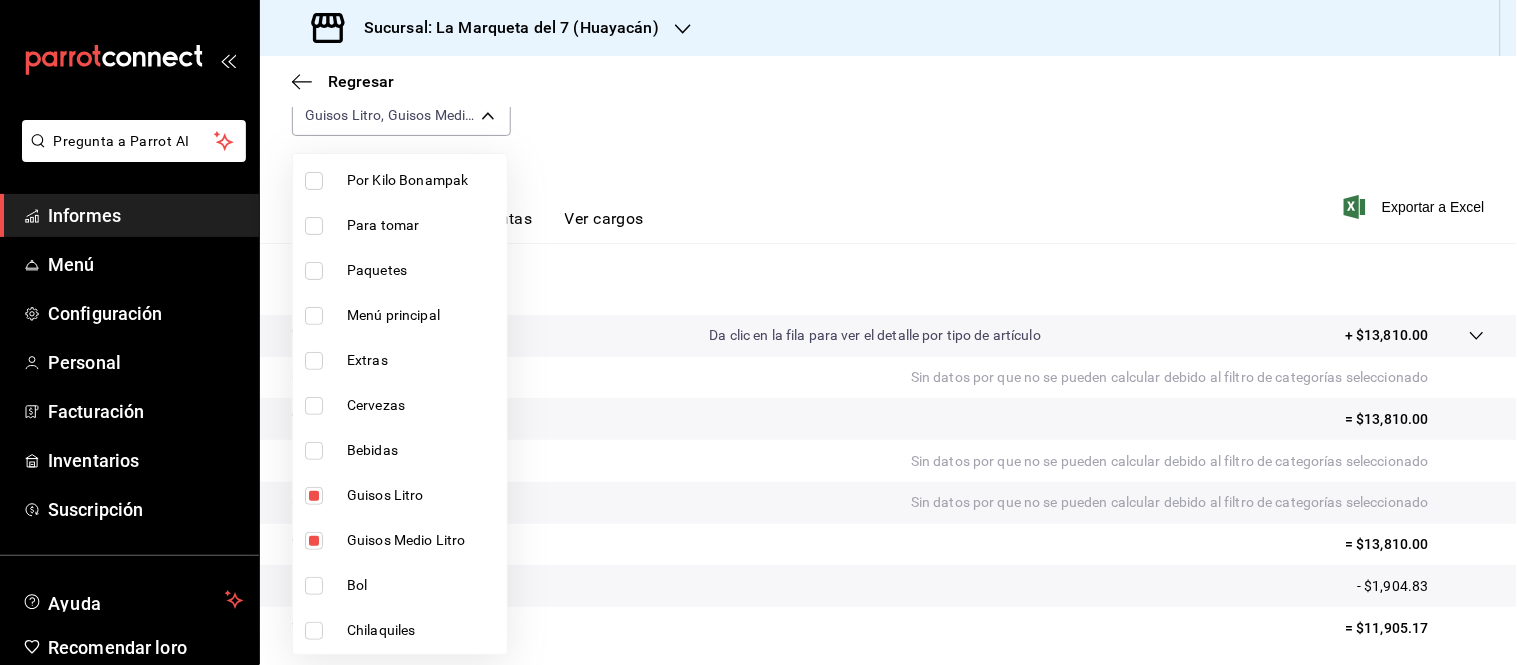 click at bounding box center [314, 496] 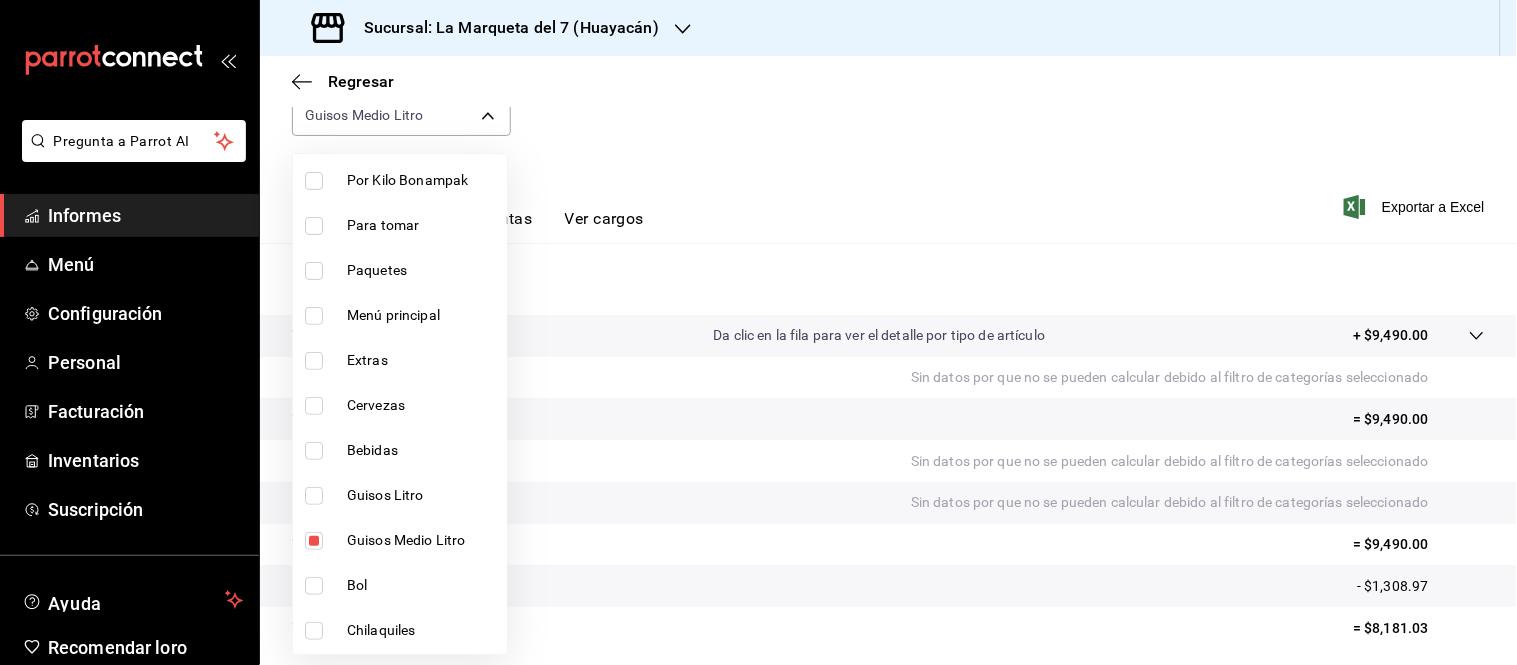 click on "Guisos Medio Litro" at bounding box center (406, 540) 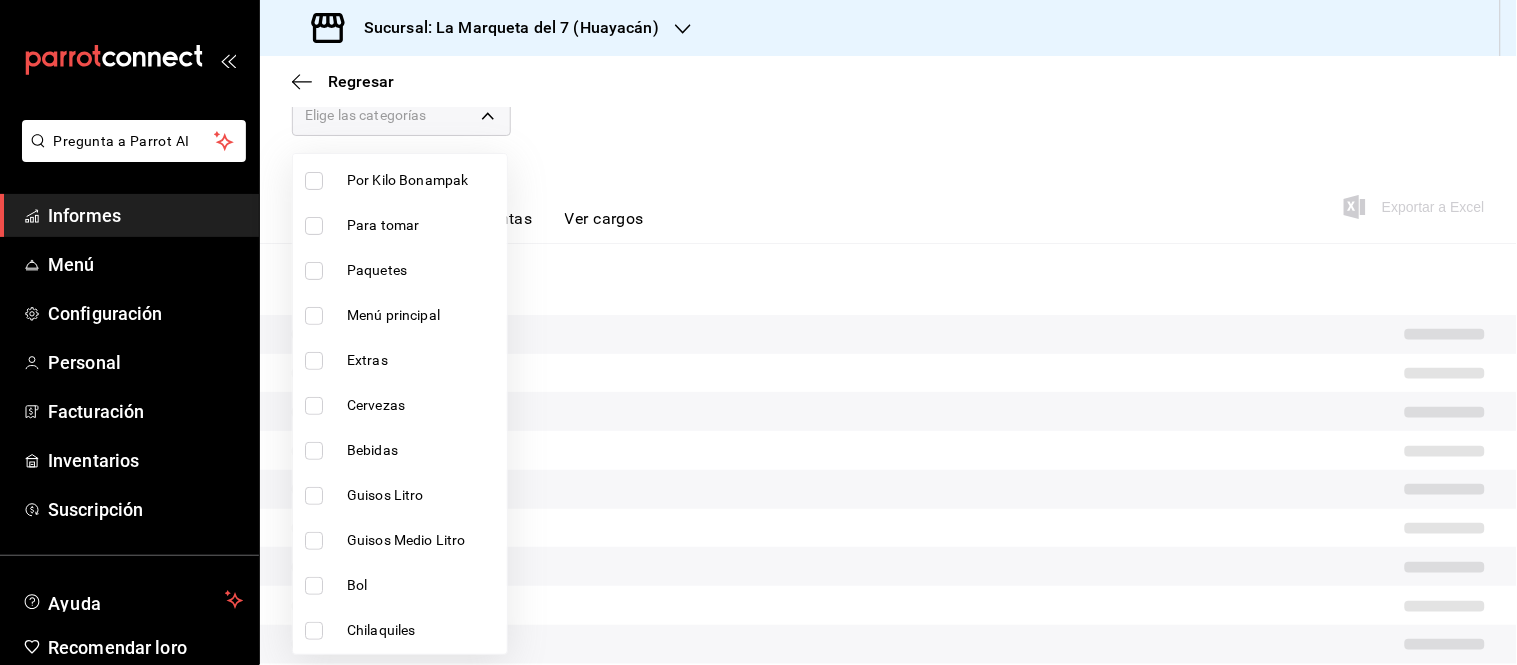 click on "Bol" at bounding box center [400, 585] 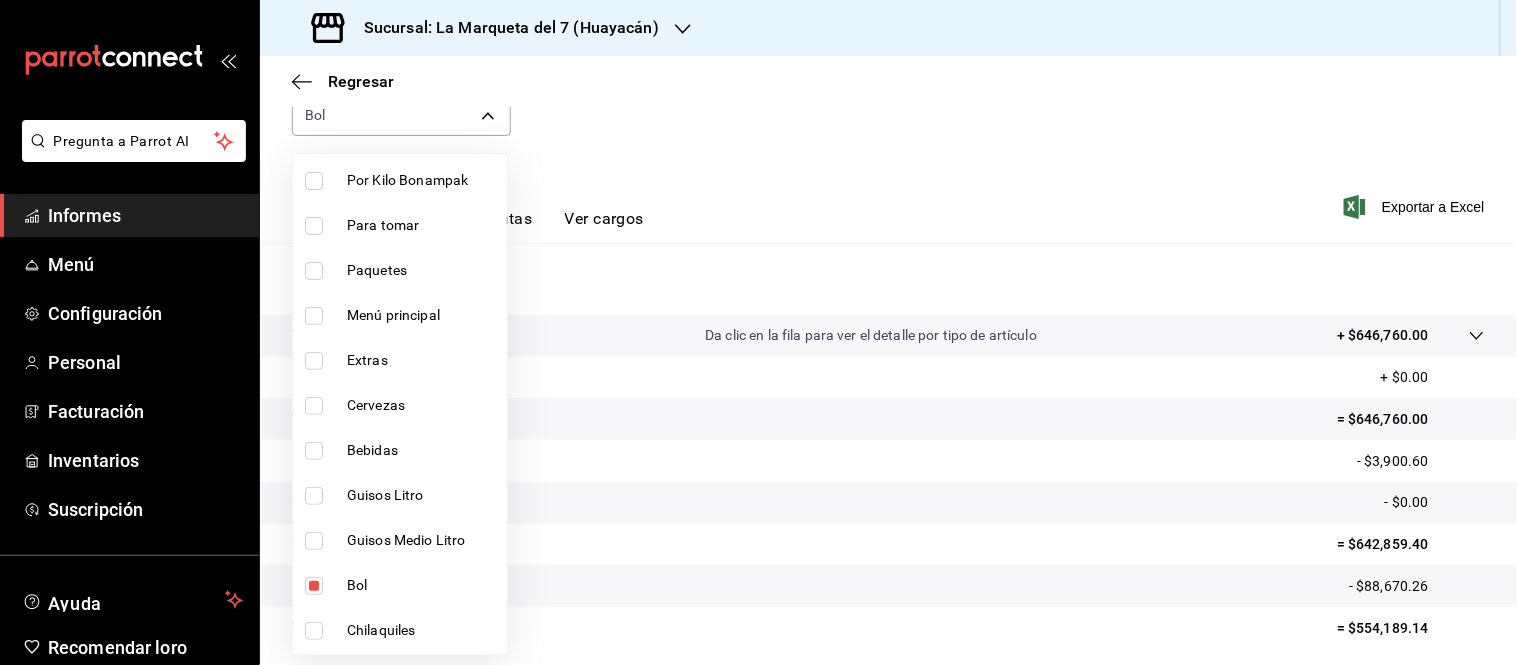 click at bounding box center [314, 586] 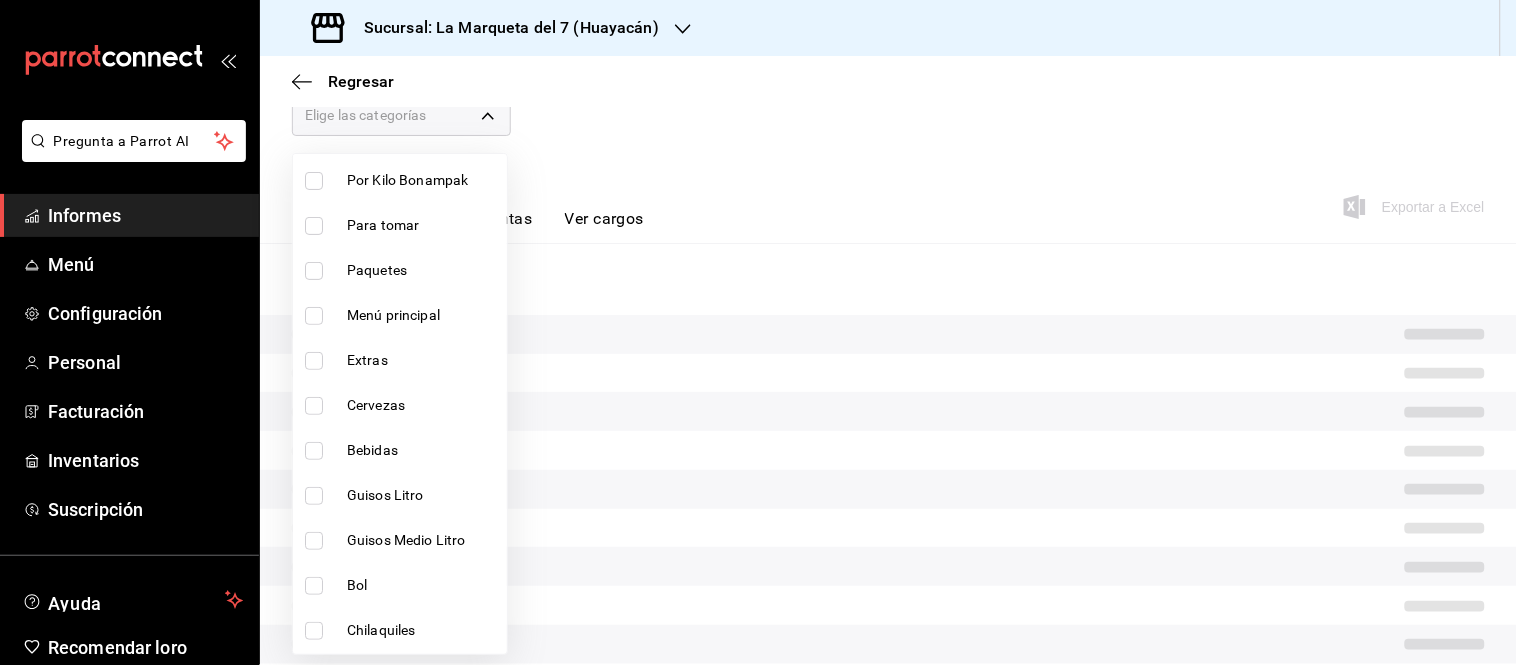 click at bounding box center [314, 586] 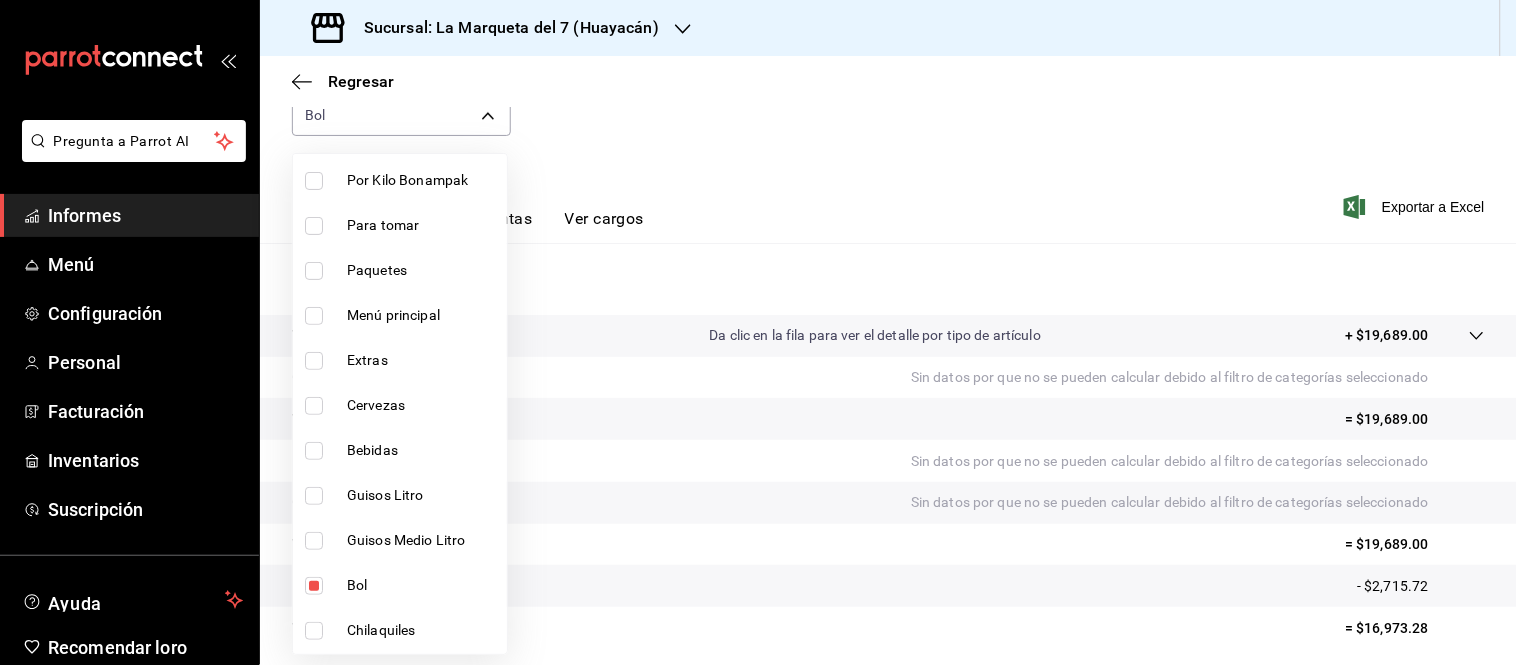 scroll, scrollTop: 222, scrollLeft: 0, axis: vertical 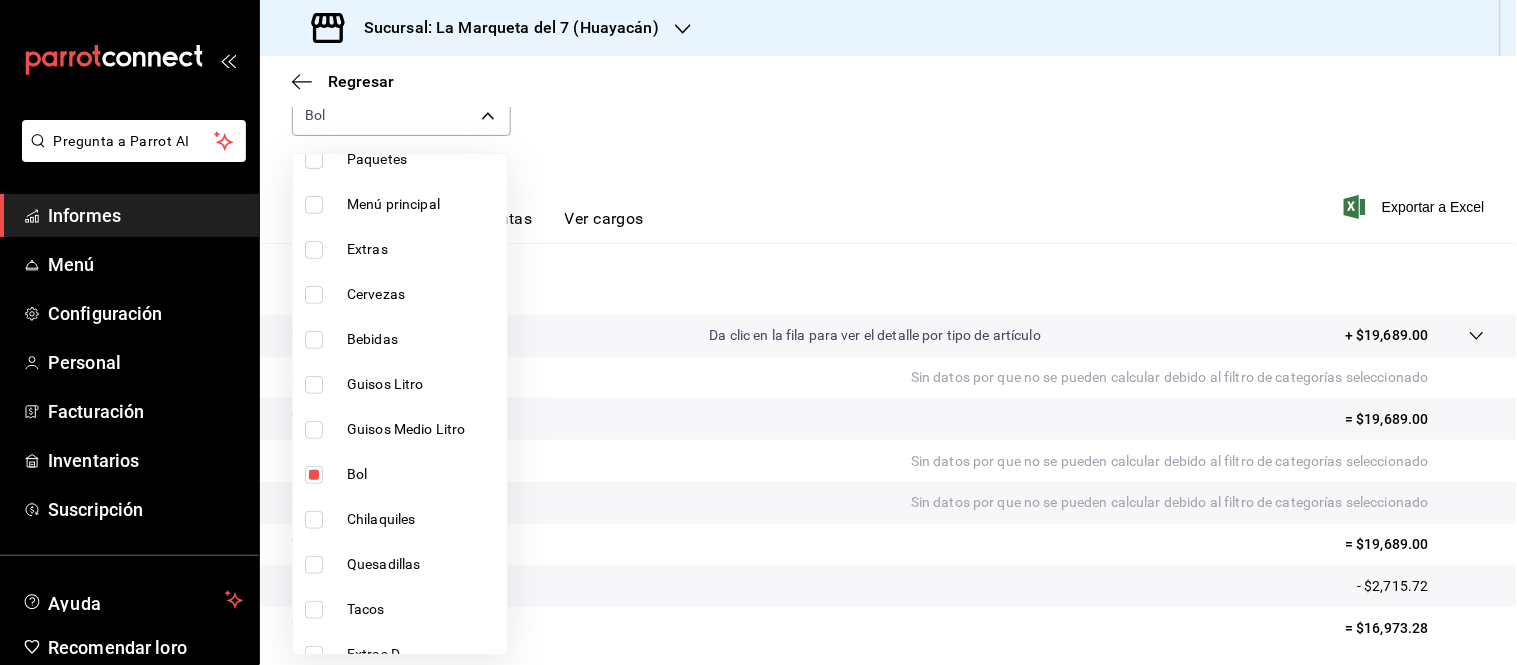 click at bounding box center (318, 475) 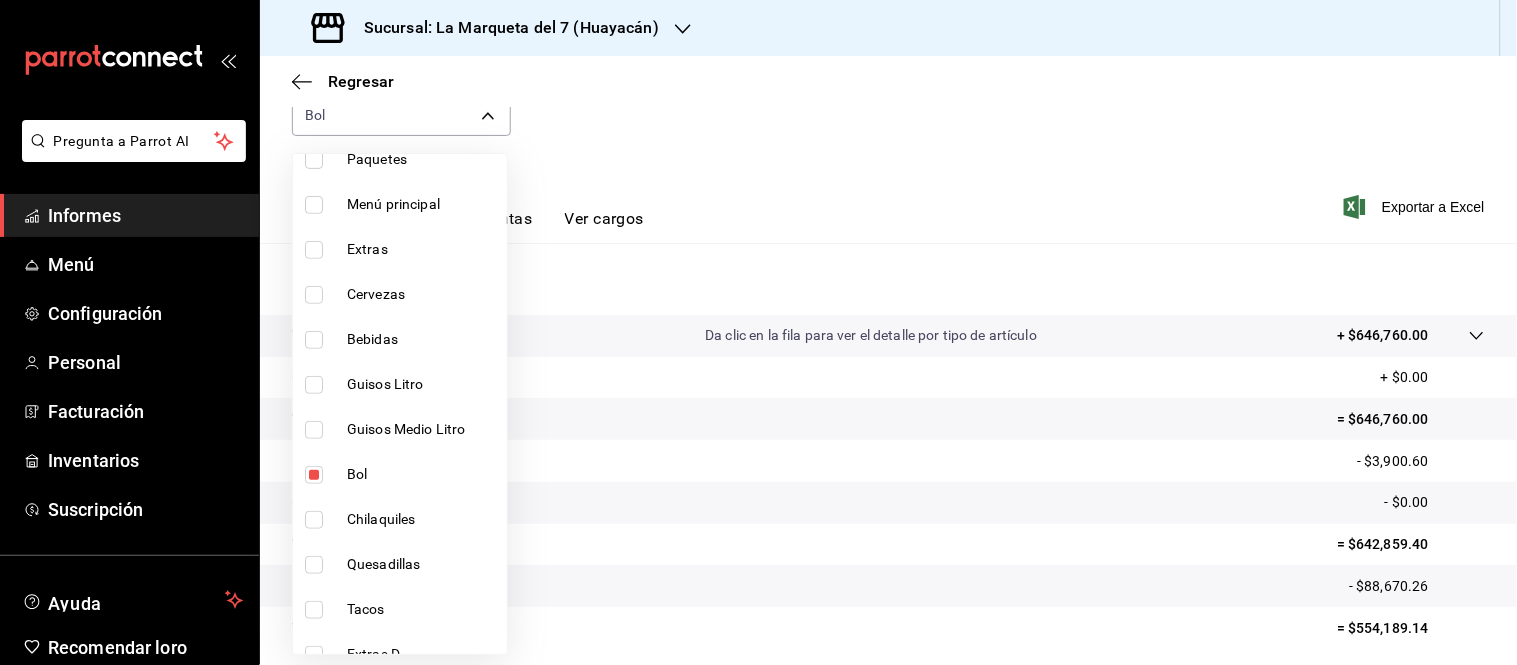 click at bounding box center [314, 475] 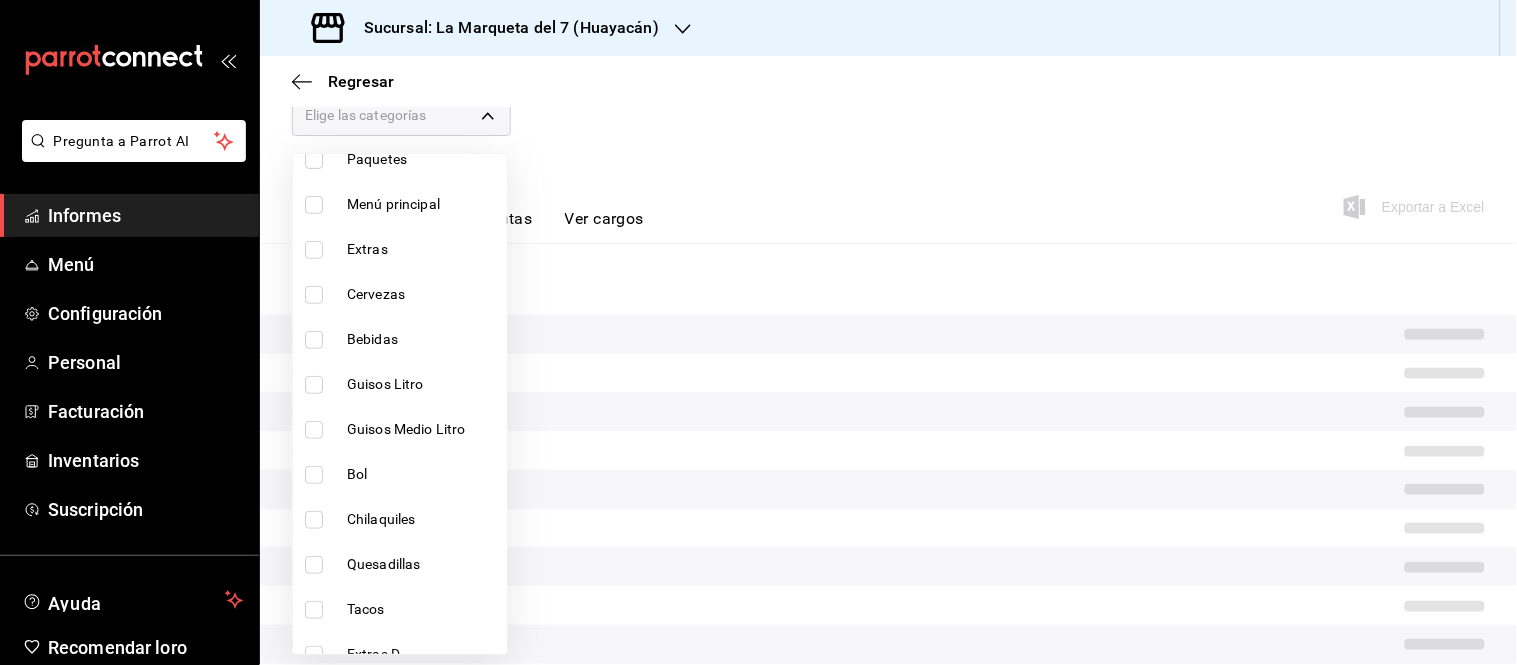 click at bounding box center (314, 520) 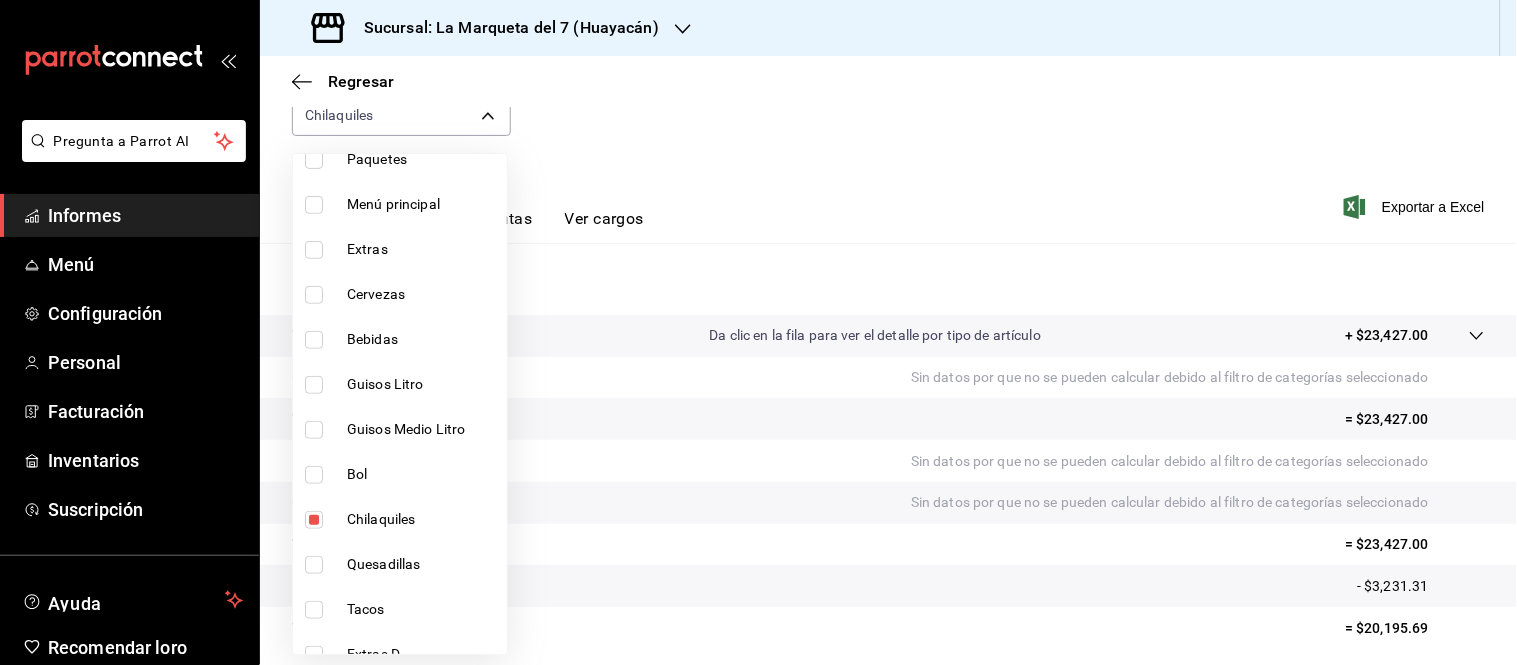 click on "Bol" at bounding box center [400, 474] 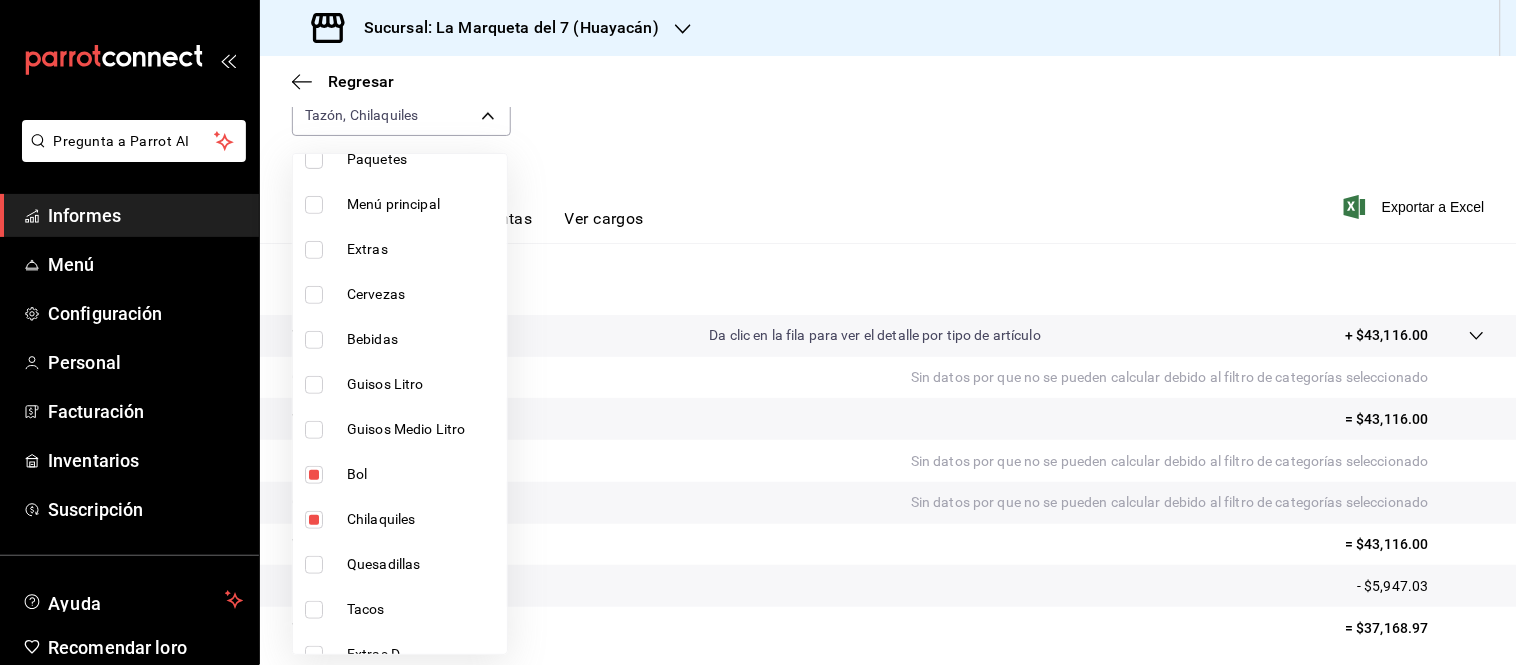 click on "Bol" at bounding box center [400, 474] 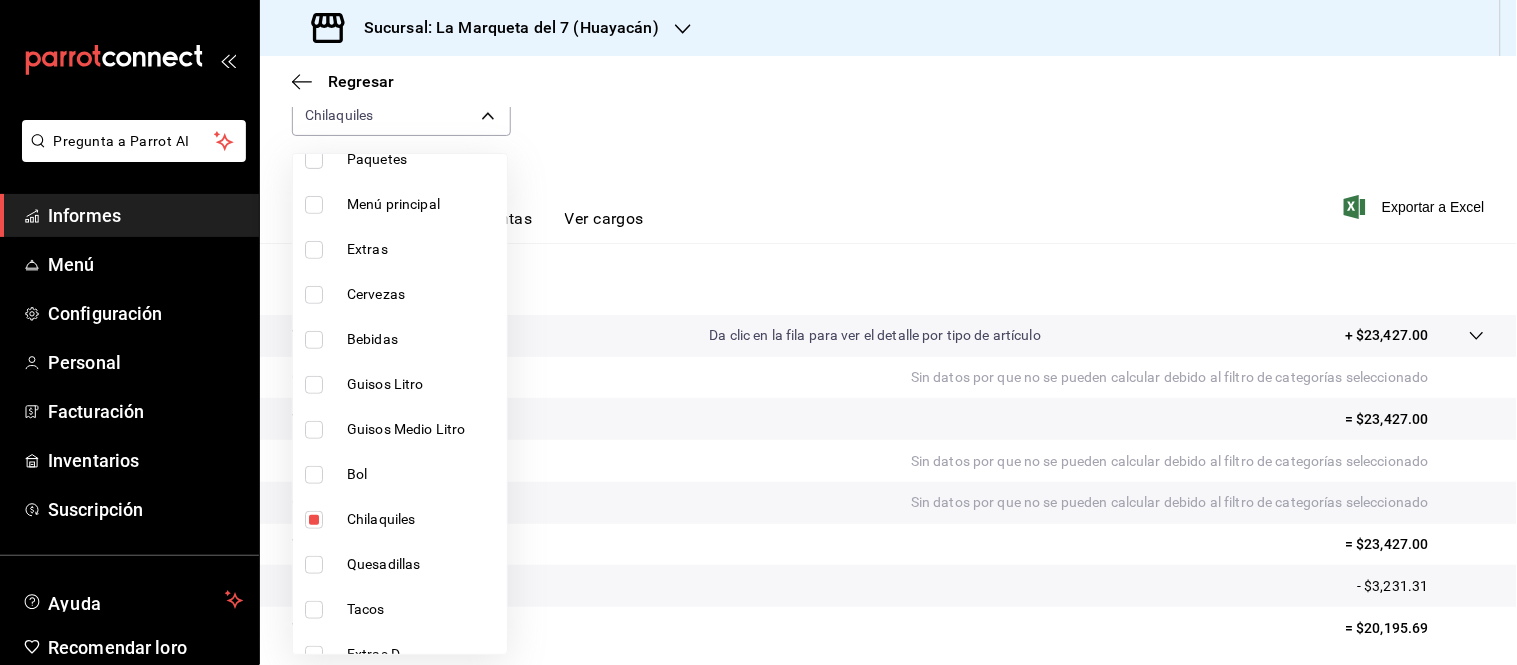 type 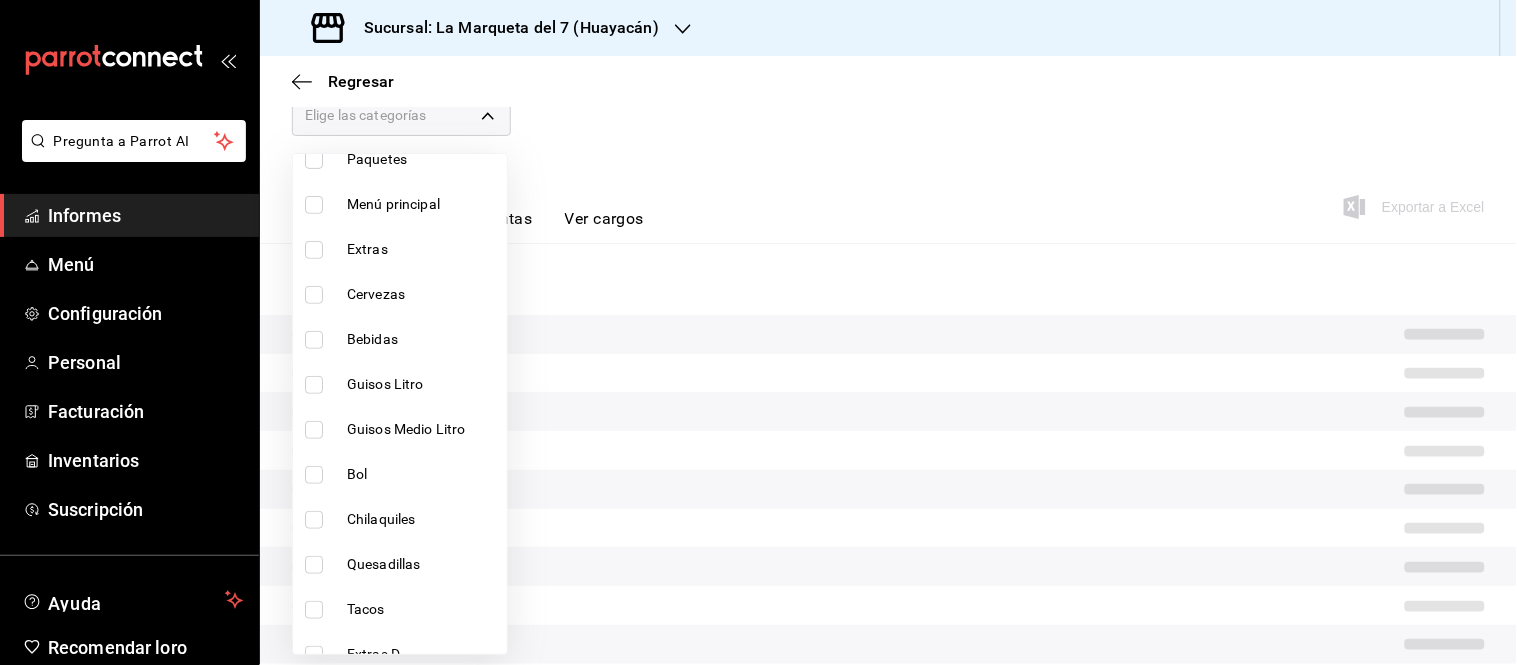 click on "Quesadillas" at bounding box center [383, 564] 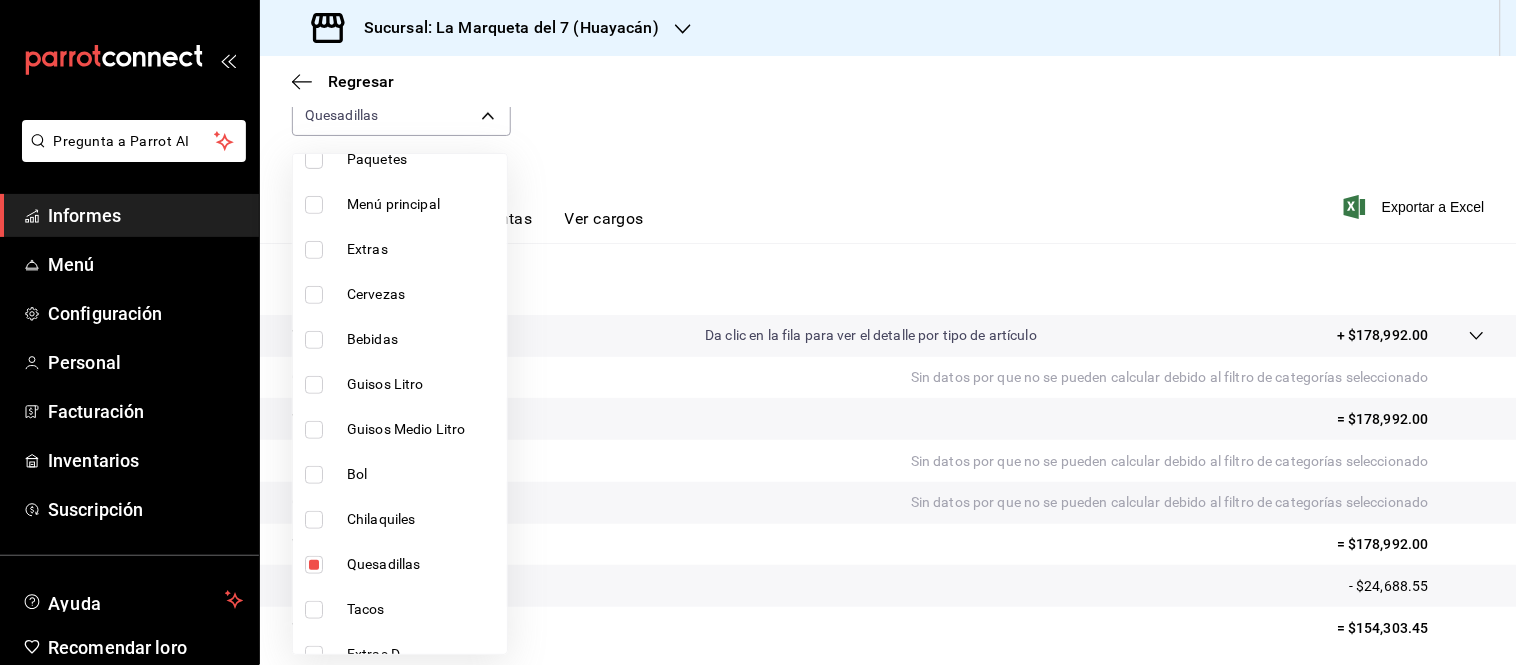 click at bounding box center (314, 565) 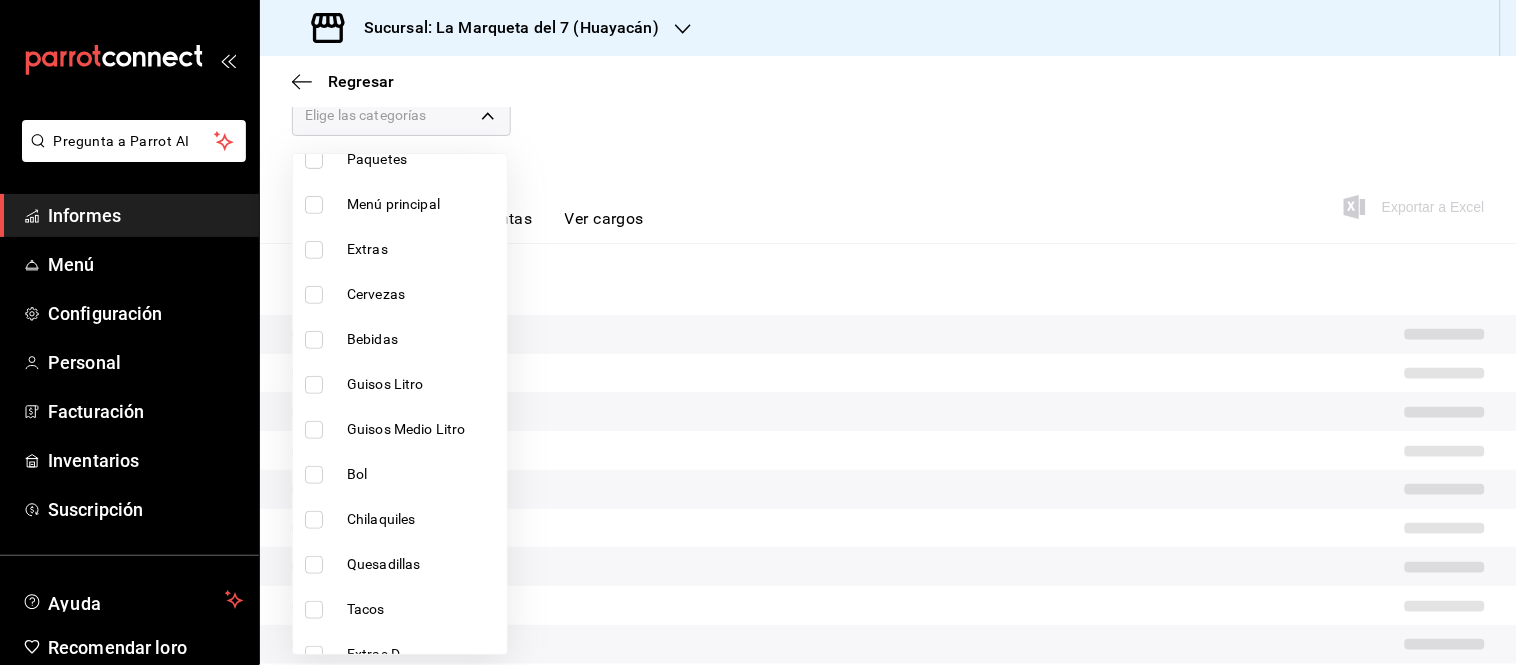 click at bounding box center [314, 565] 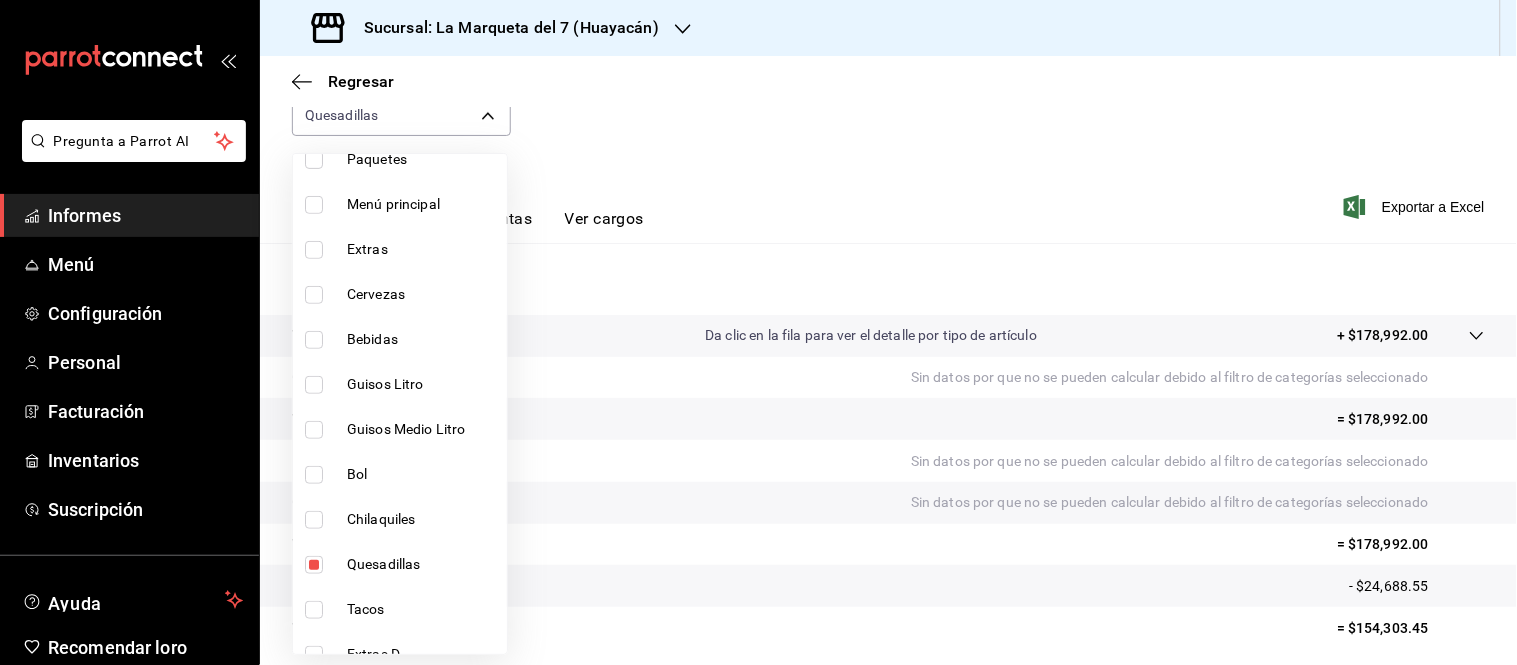 click on "Quesadillas" at bounding box center [383, 564] 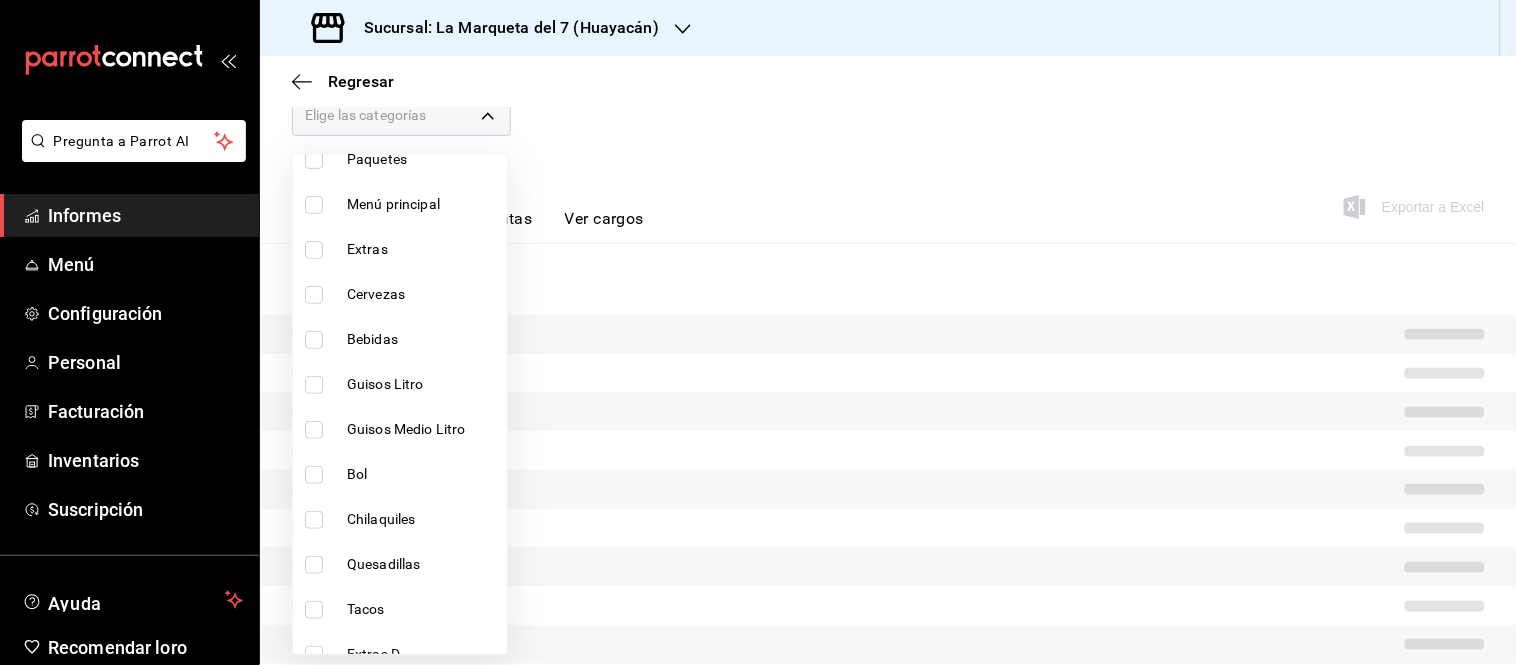 click on "Tacos" at bounding box center (400, 609) 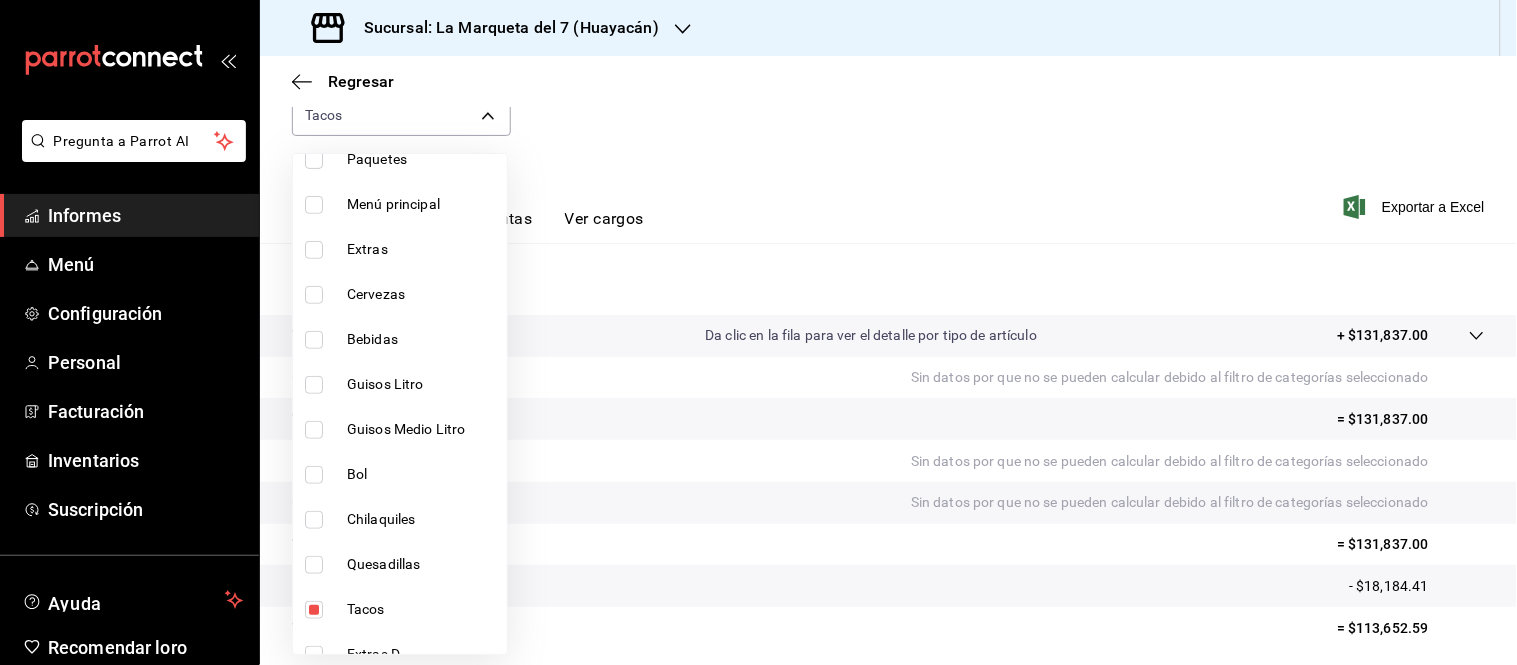 type 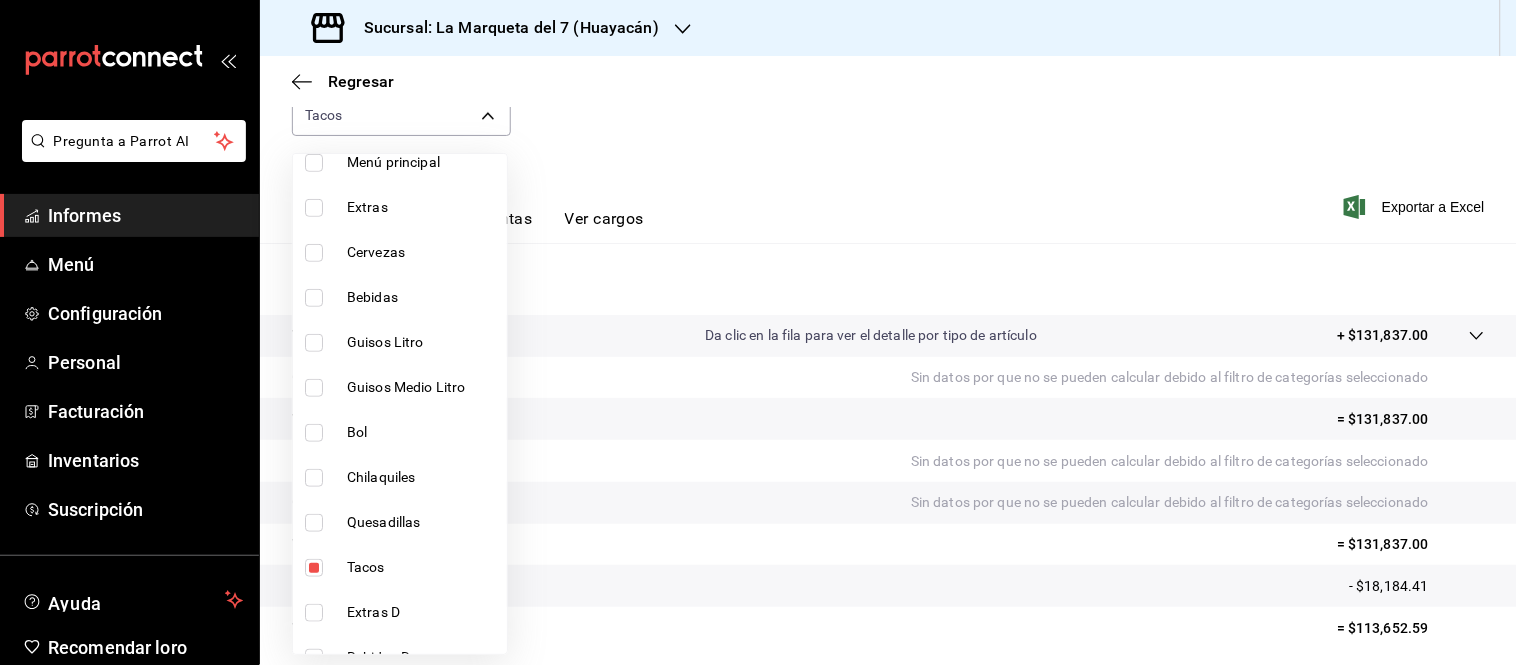 scroll, scrollTop: 333, scrollLeft: 0, axis: vertical 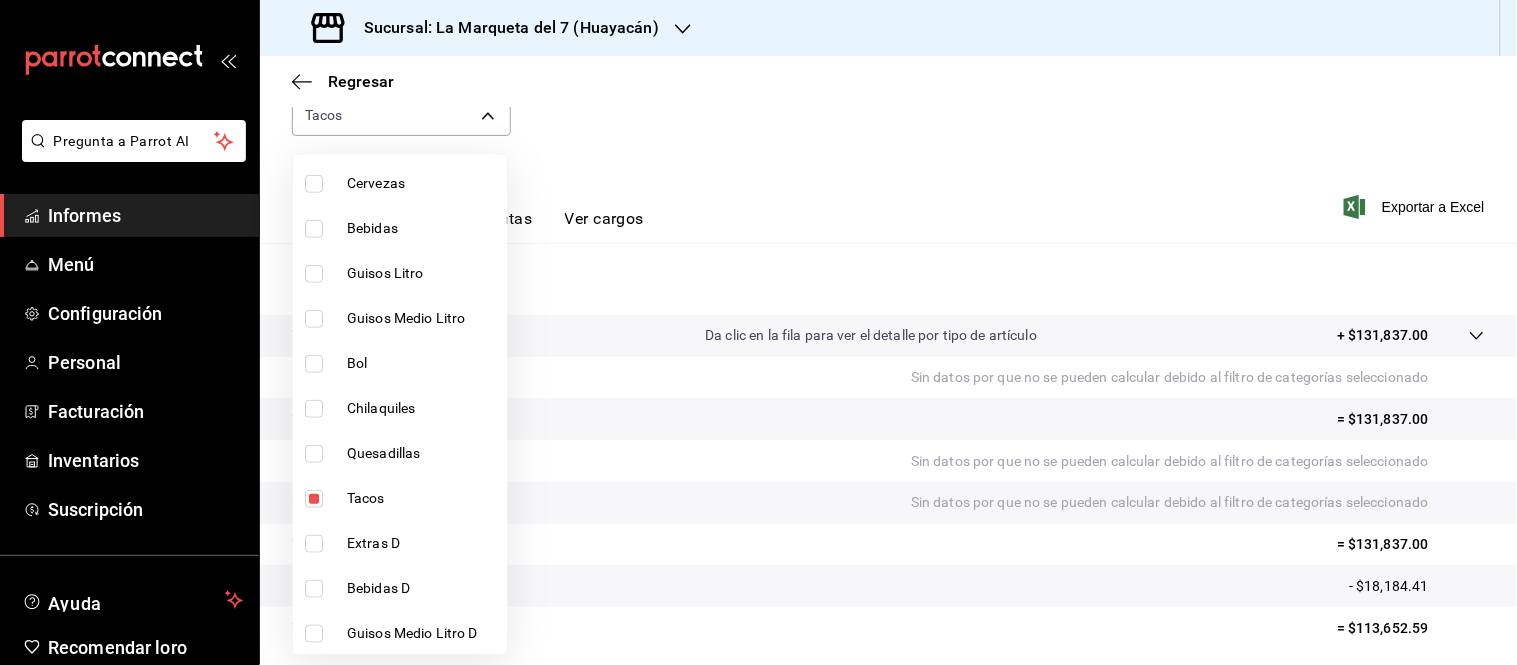 click on "Tacos" at bounding box center (366, 498) 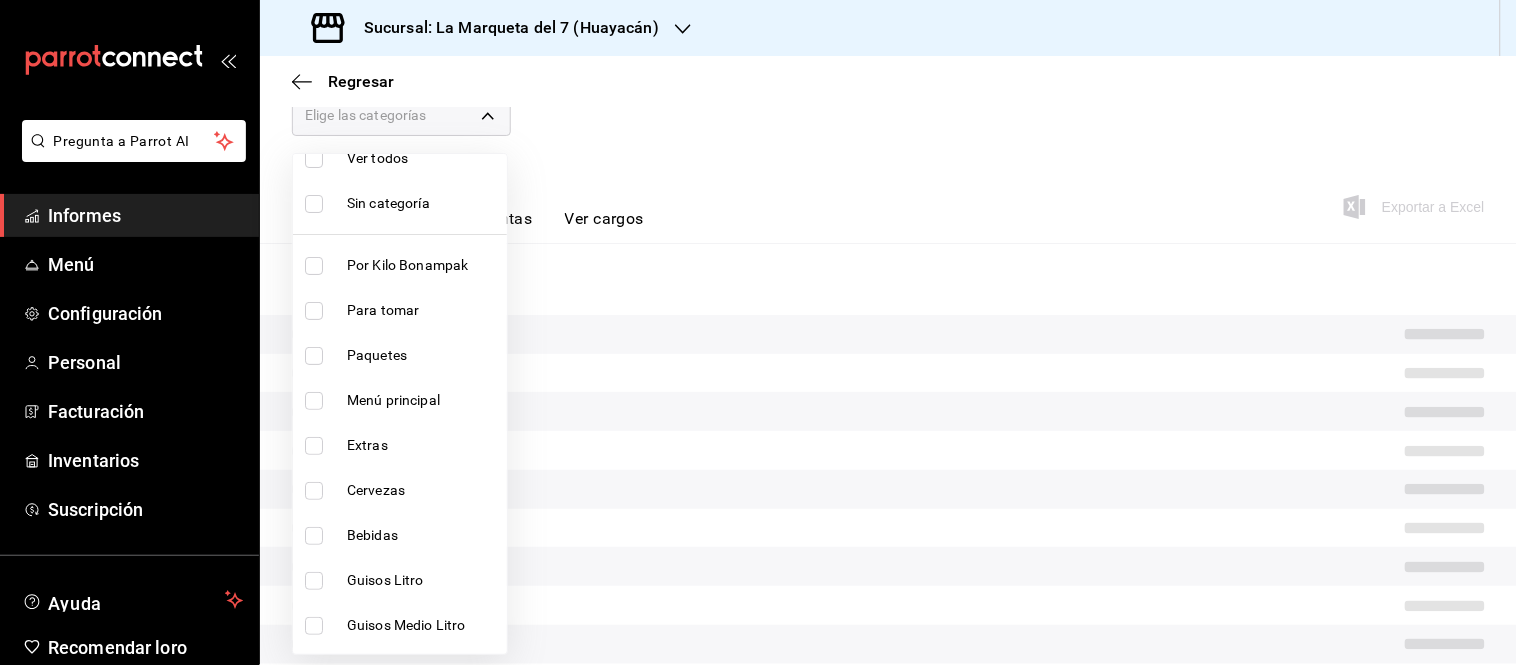 scroll, scrollTop: 0, scrollLeft: 0, axis: both 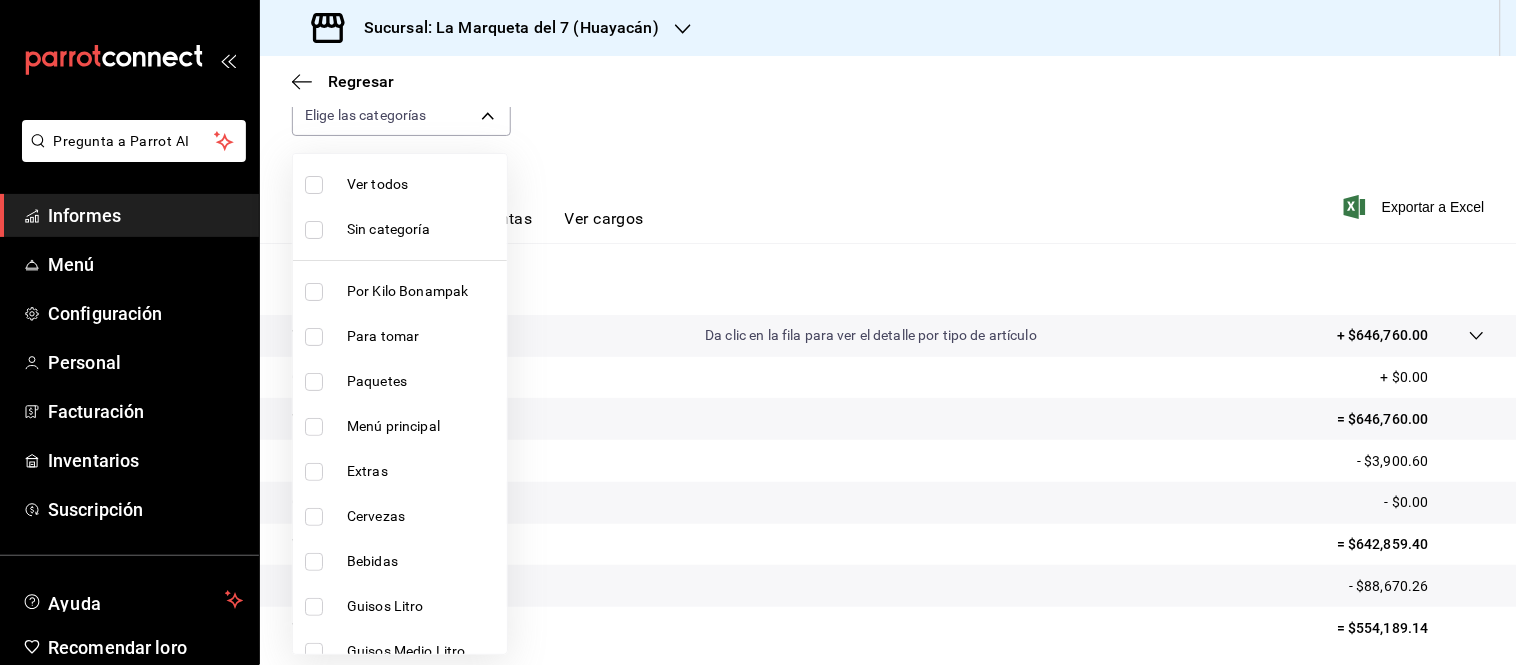 click on "Para tomar" at bounding box center [383, 336] 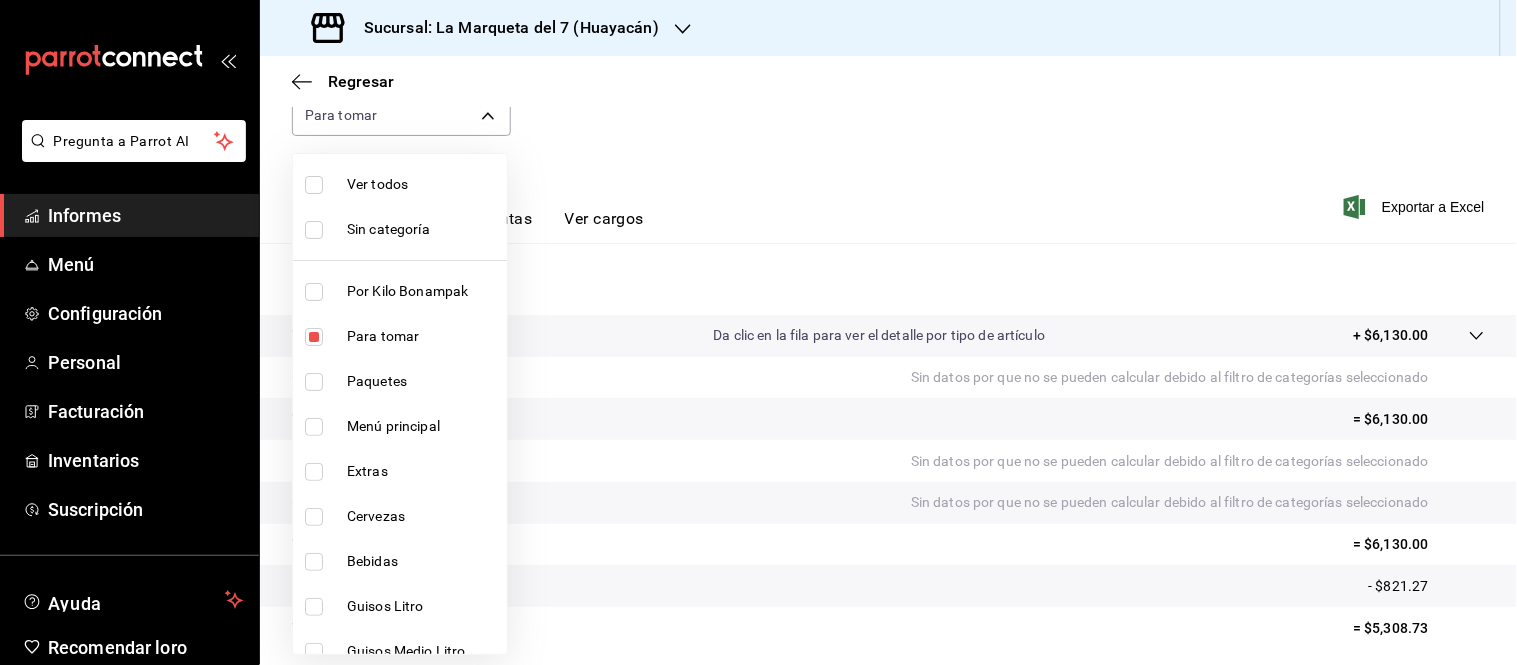 click at bounding box center [758, 332] 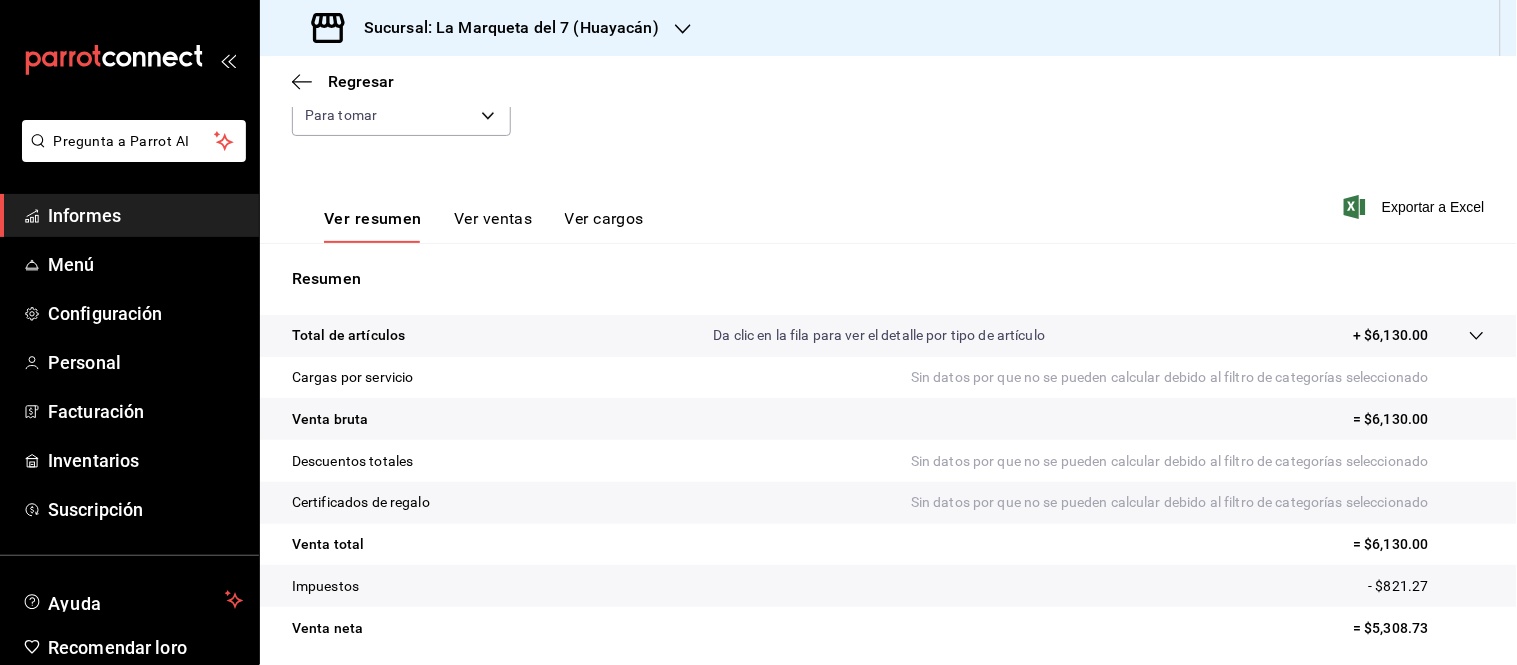 click on "Regresar" at bounding box center (888, 81) 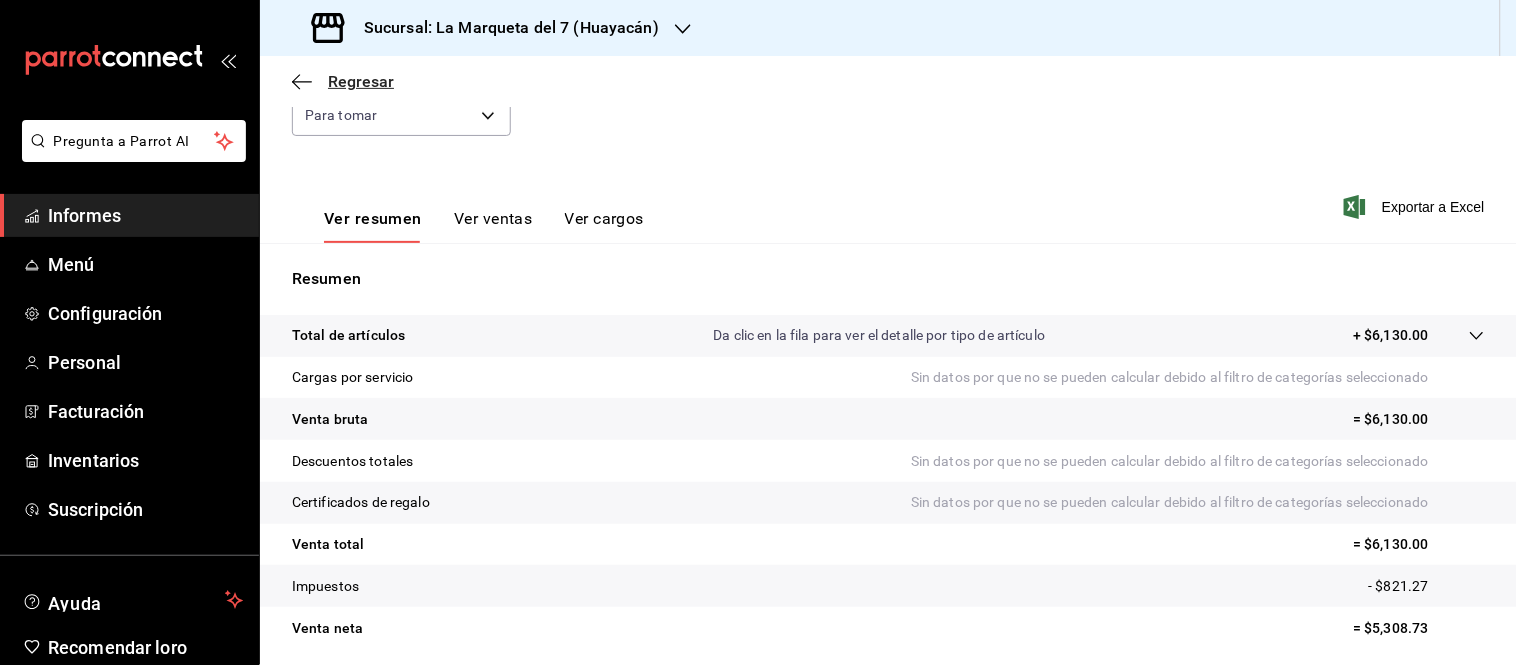 click 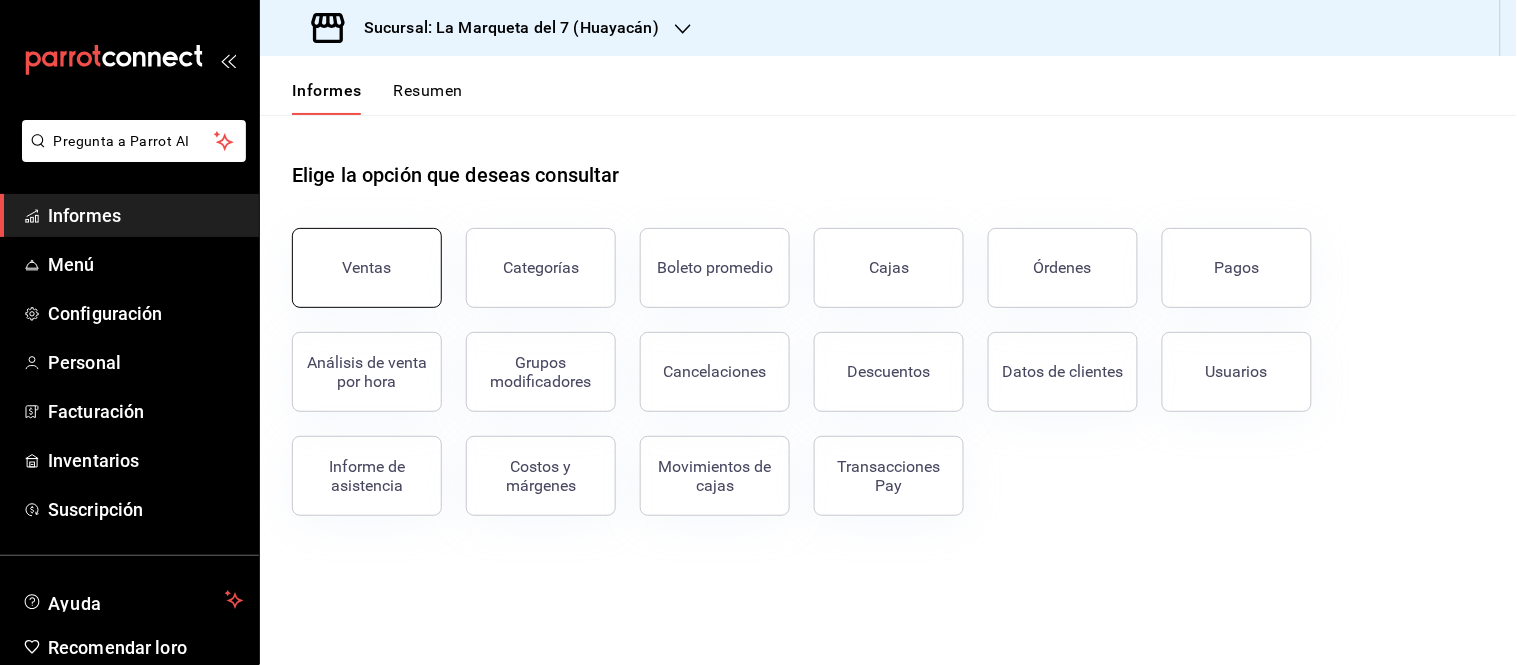 click on "Ventas" at bounding box center [367, 268] 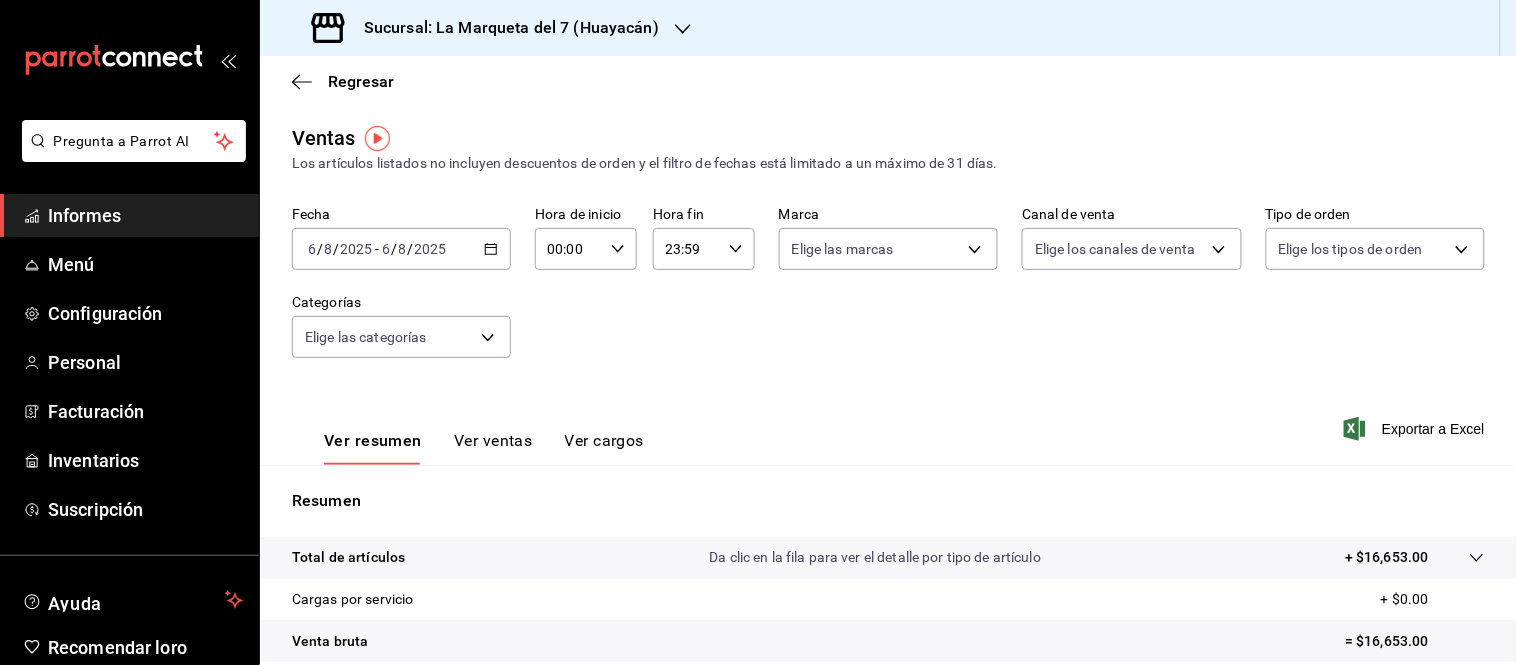 click on "8" at bounding box center [403, 249] 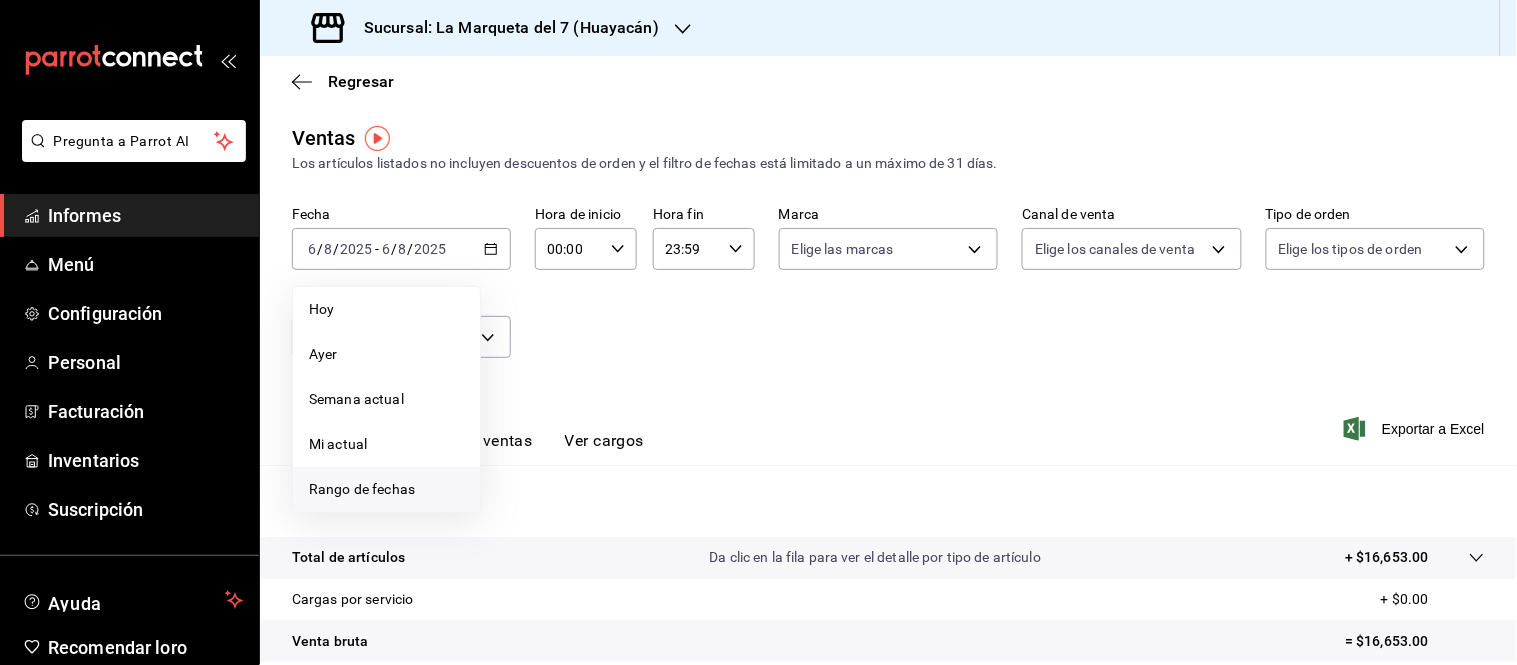 click on "Rango de fechas" at bounding box center (362, 489) 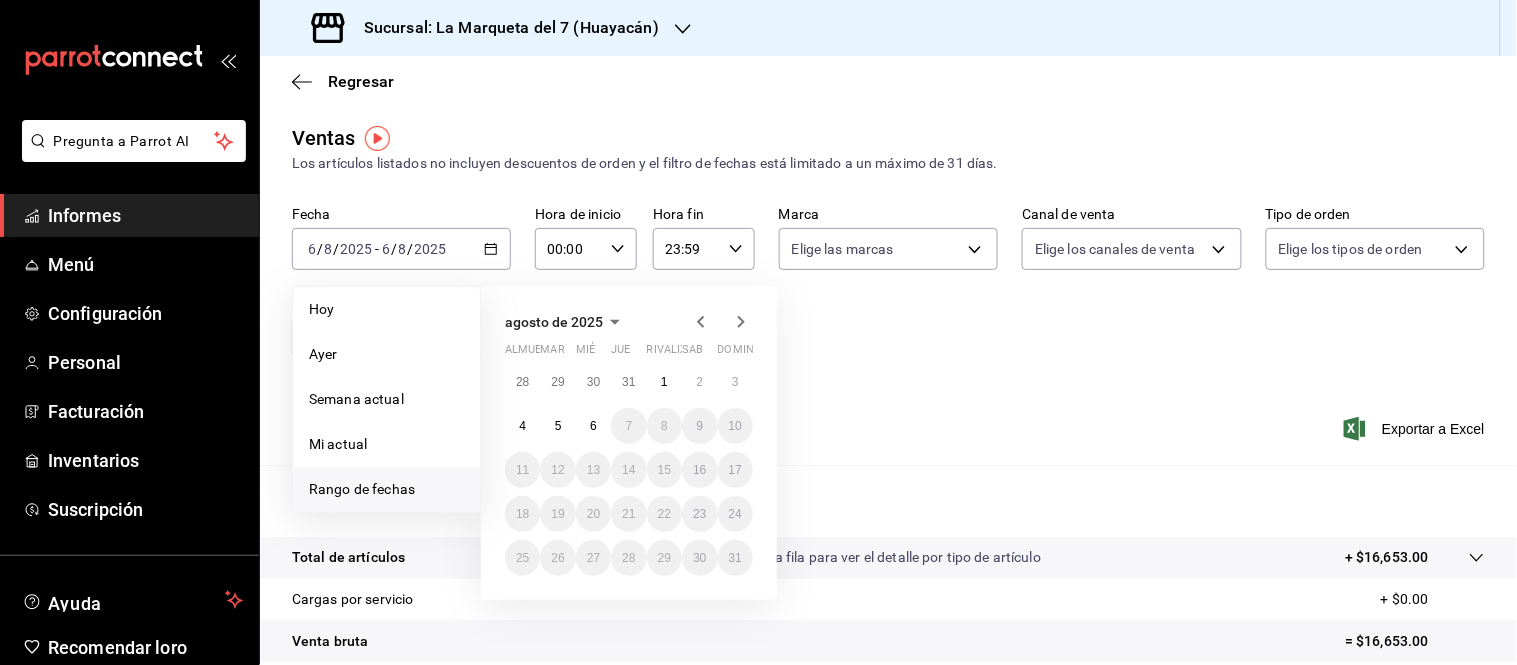 click 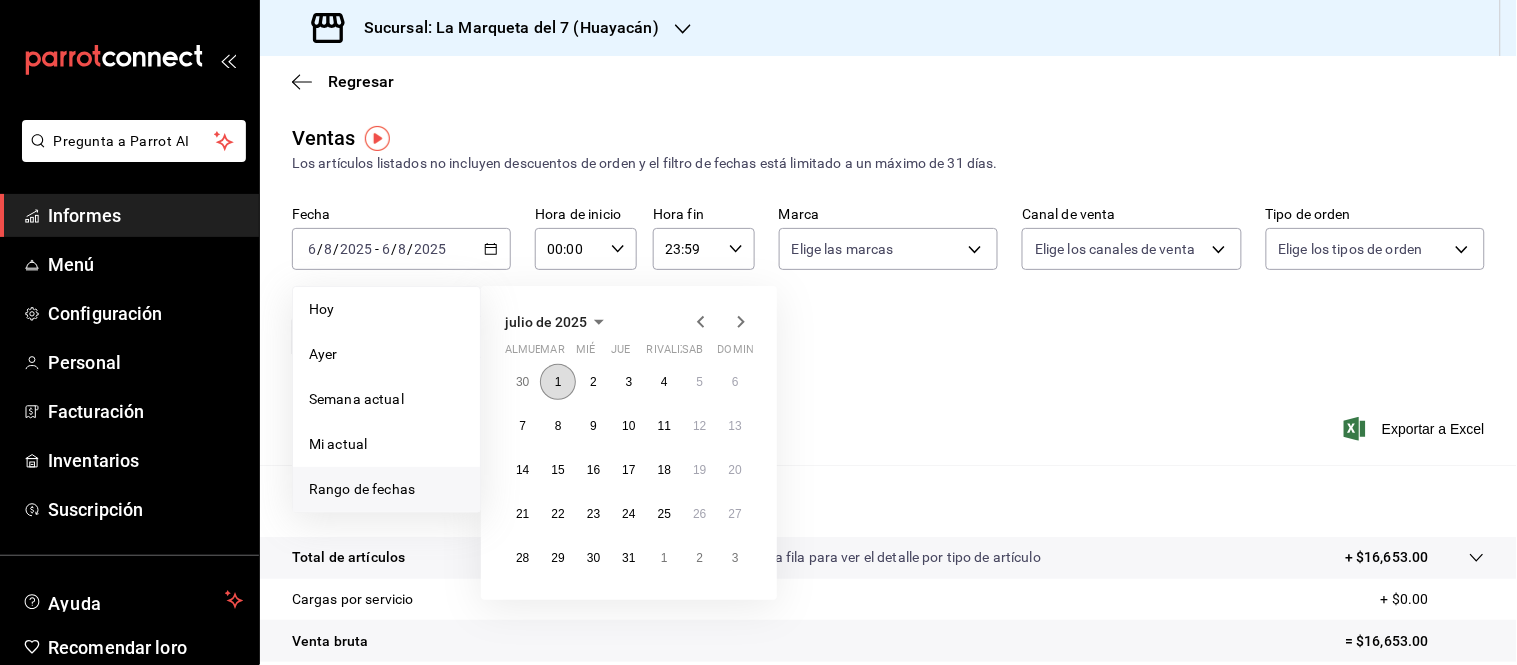 click on "1" at bounding box center (558, 382) 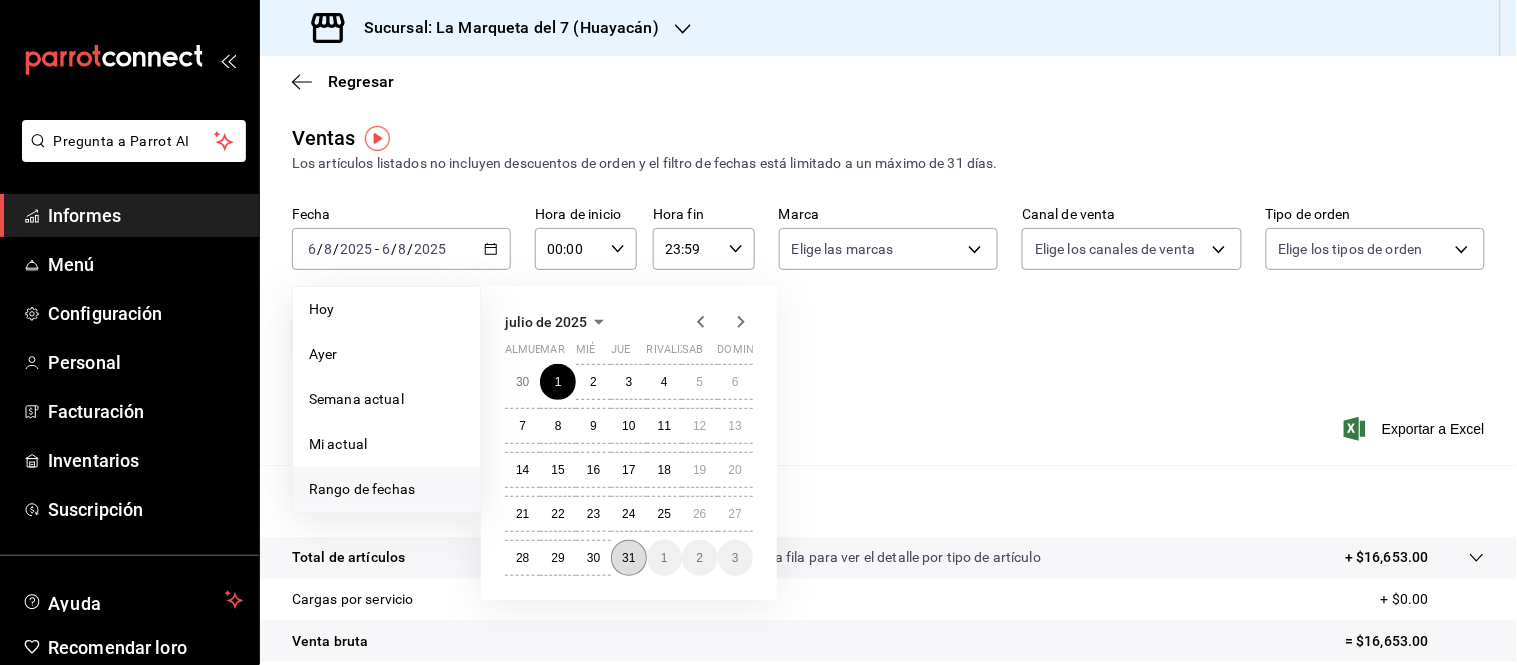 click on "31" at bounding box center [628, 558] 